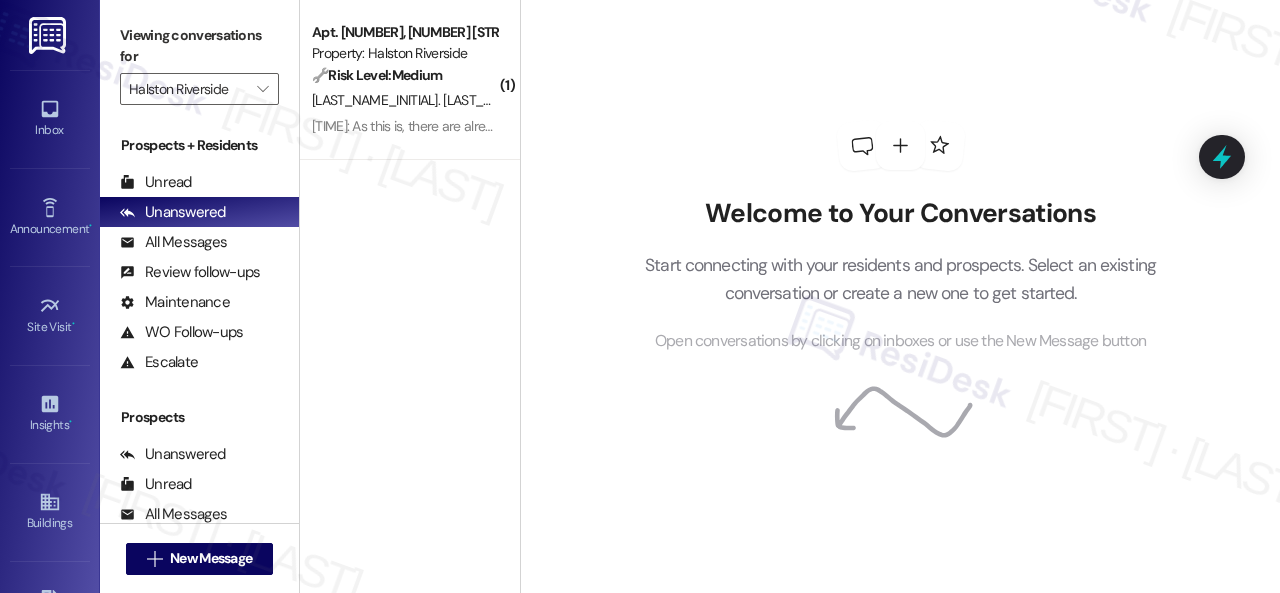scroll, scrollTop: 0, scrollLeft: 0, axis: both 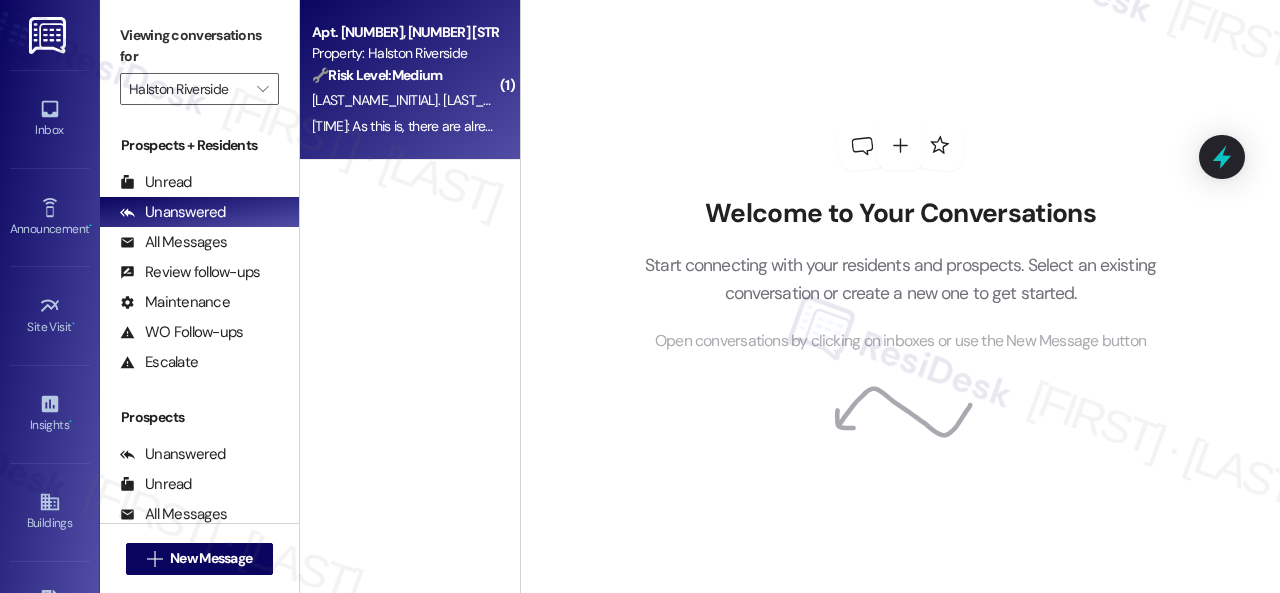 click on "[LAST_NAME_INITIAL]. [LAST_NAME] [LAST_NAME_INITIAL]. [LAST_NAME]" at bounding box center [404, 100] 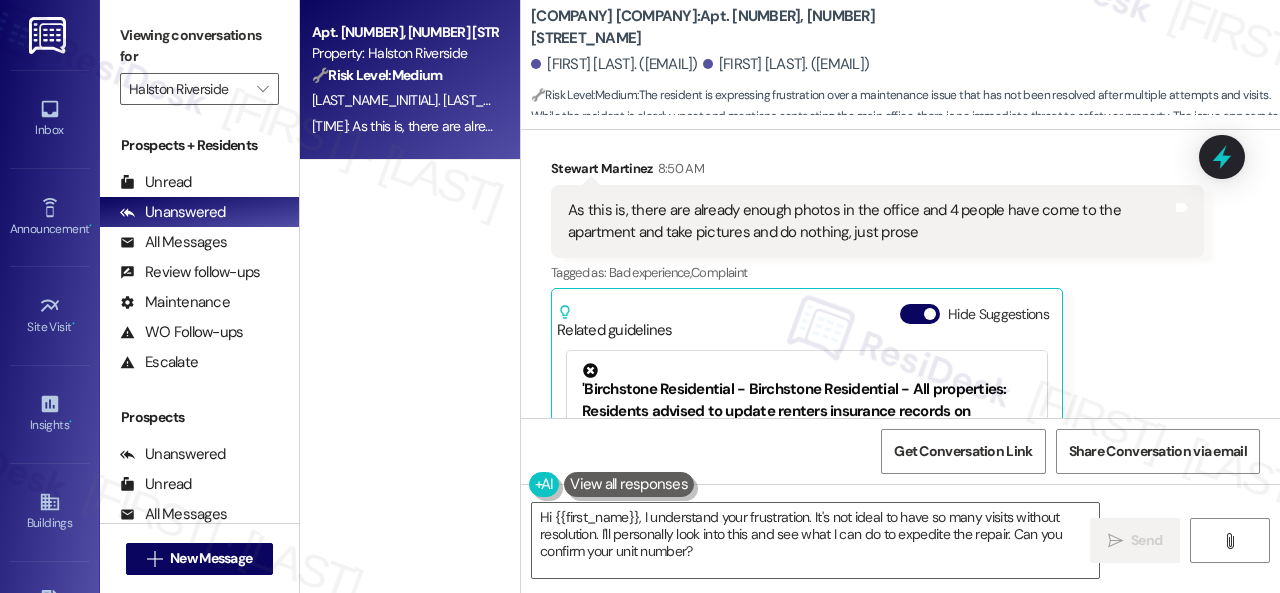 scroll, scrollTop: 12605, scrollLeft: 0, axis: vertical 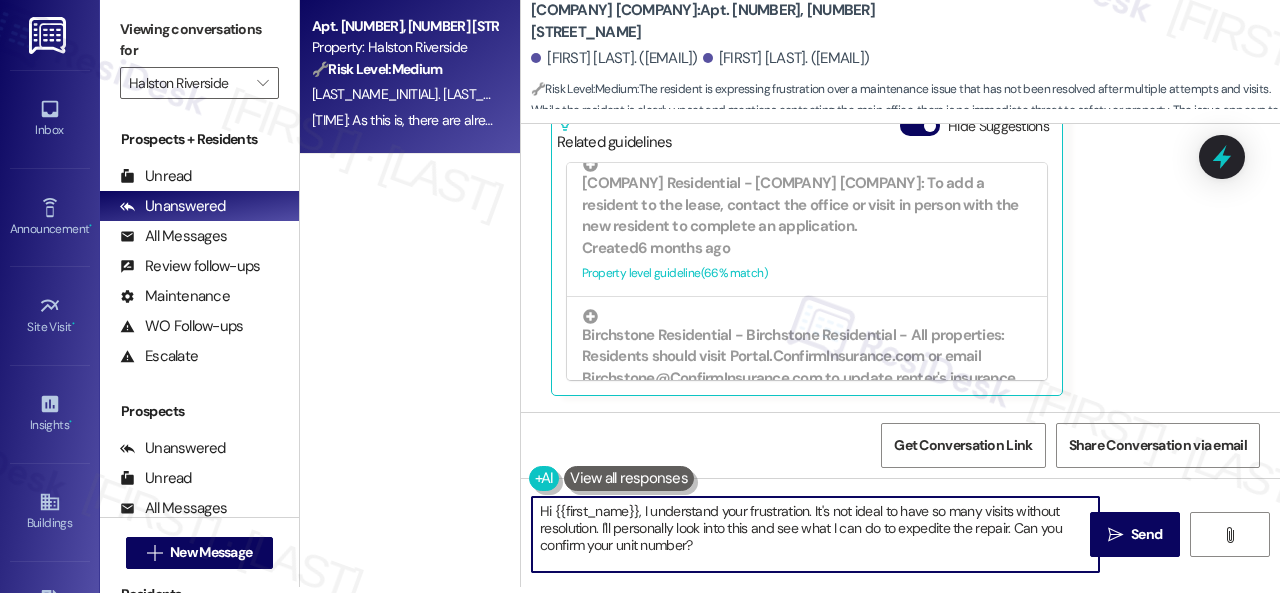 drag, startPoint x: 728, startPoint y: 548, endPoint x: 404, endPoint y: 460, distance: 335.738 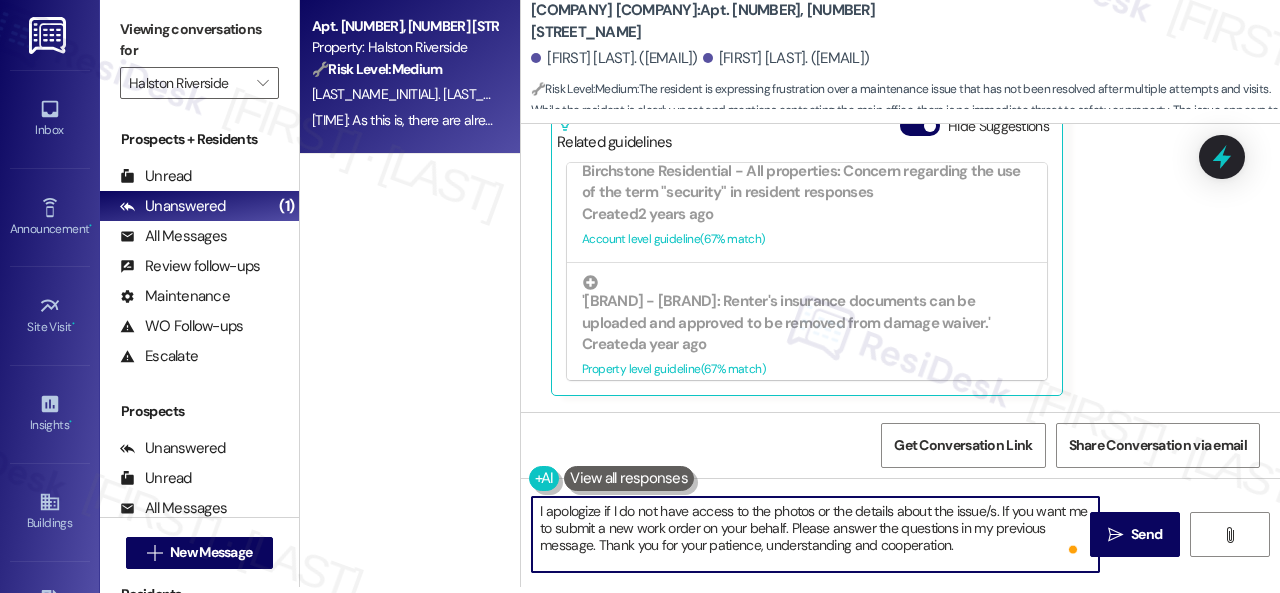 scroll, scrollTop: 200, scrollLeft: 0, axis: vertical 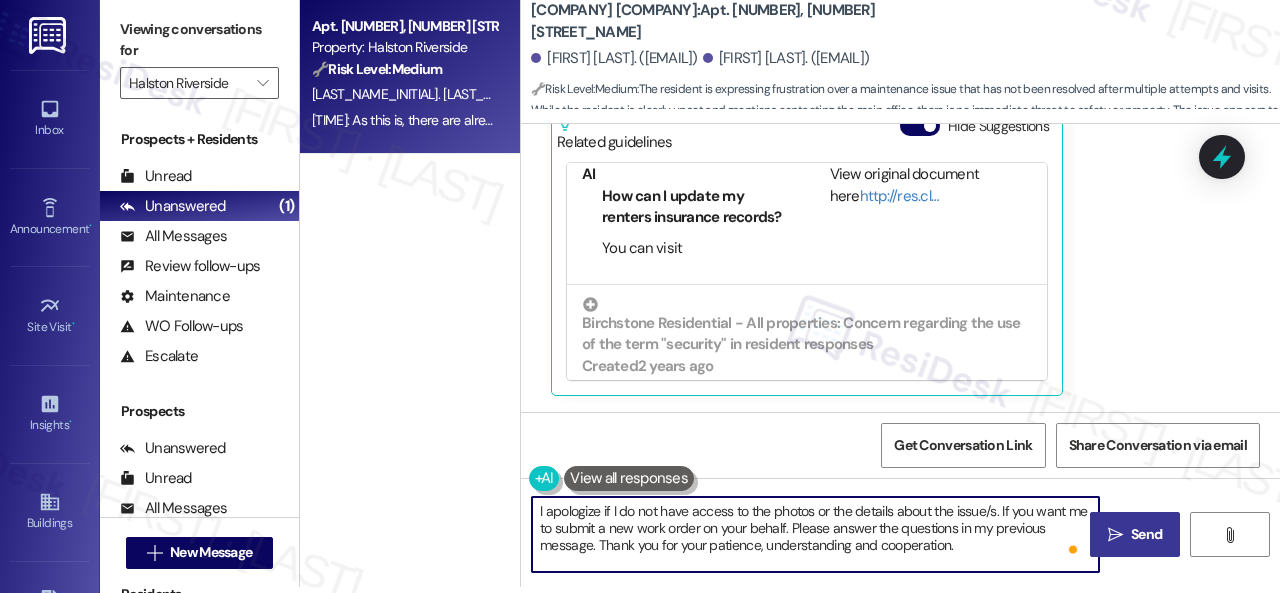type on "I apologize if I do not have access to the photos or the details about the issue/s. If you want me to submit a new work order on your behalf. Please answer the questions in my previous message. Thank you for your patience, understanding and cooperation." 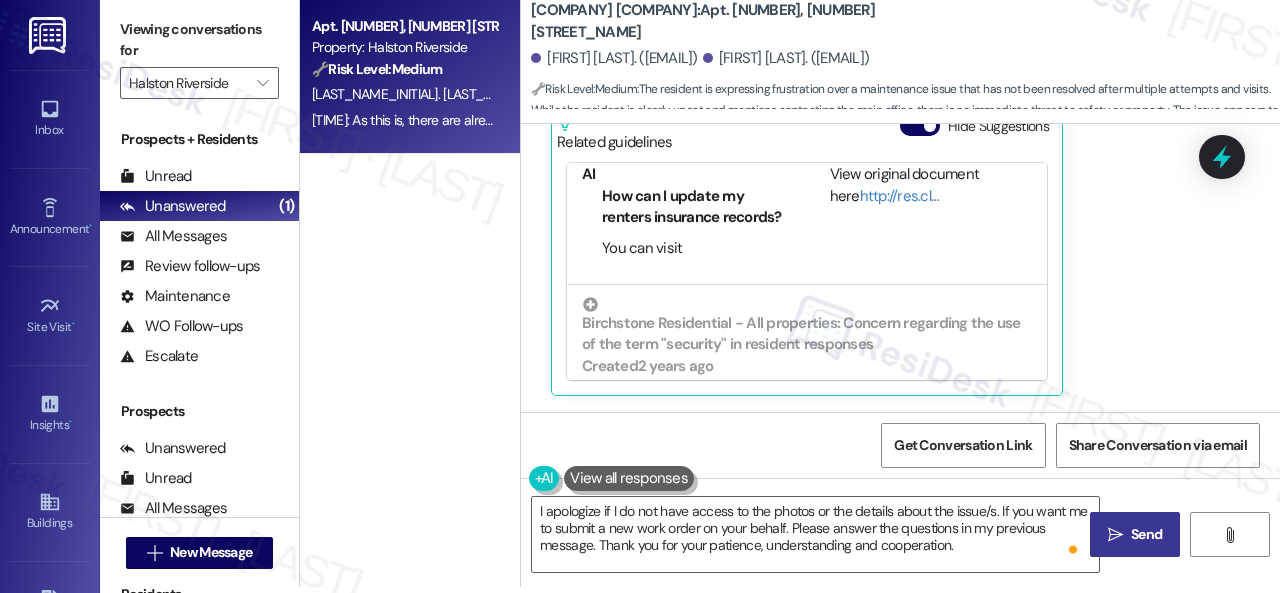 click on "Send" at bounding box center [1146, 534] 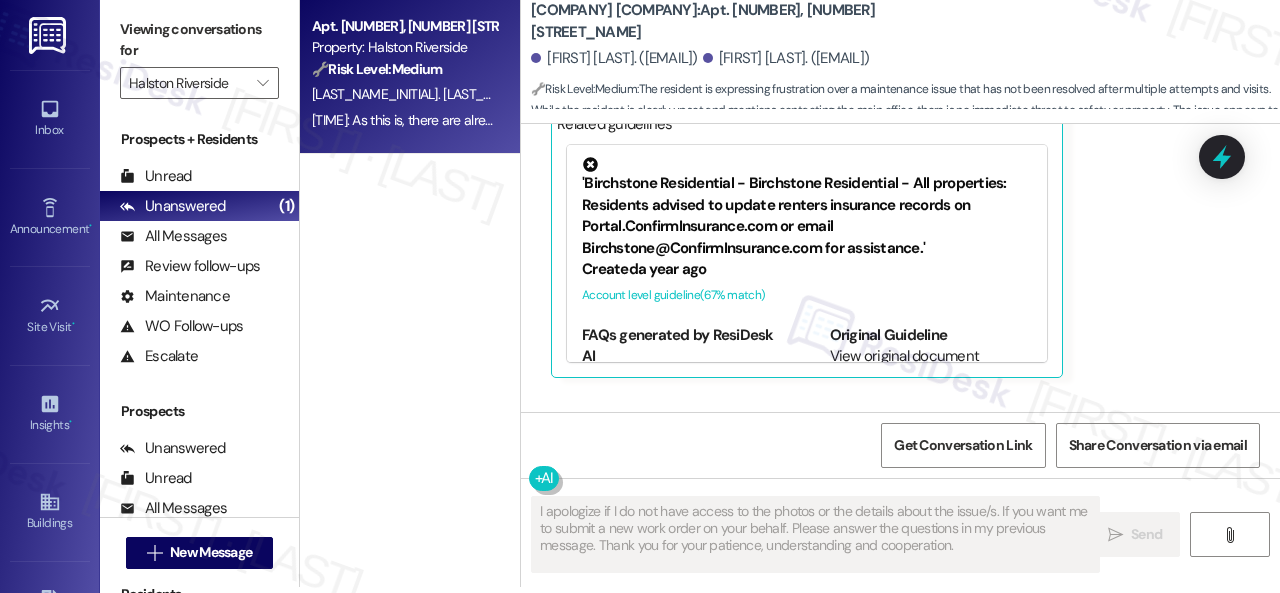 scroll, scrollTop: 0, scrollLeft: 0, axis: both 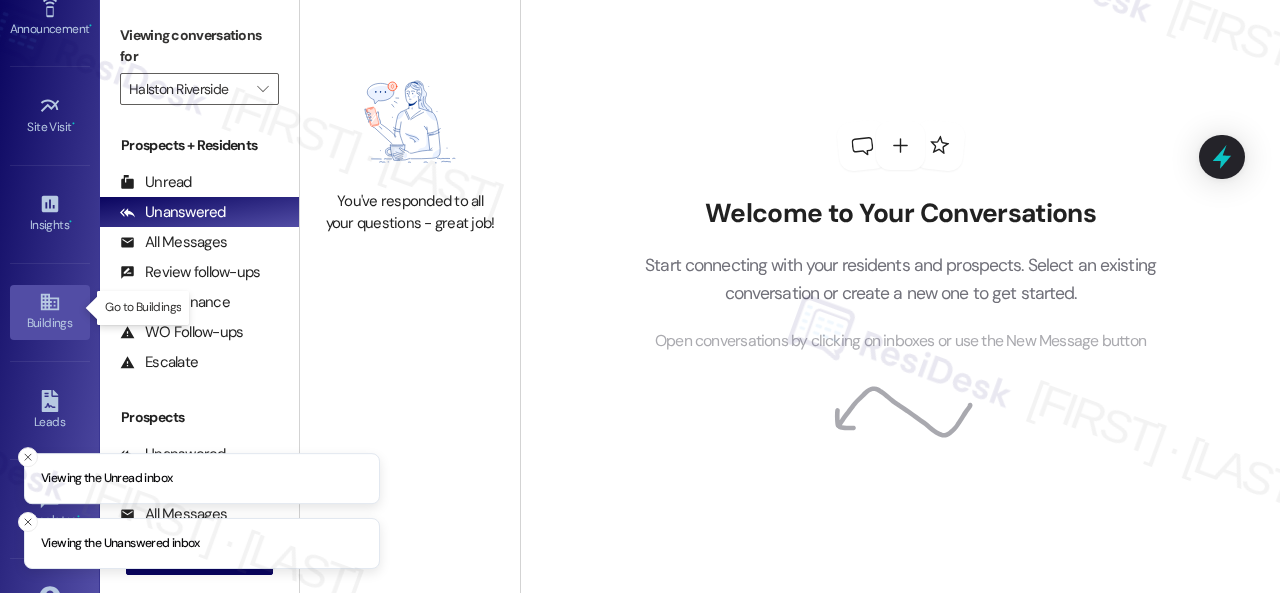 click on "Buildings" at bounding box center (50, 323) 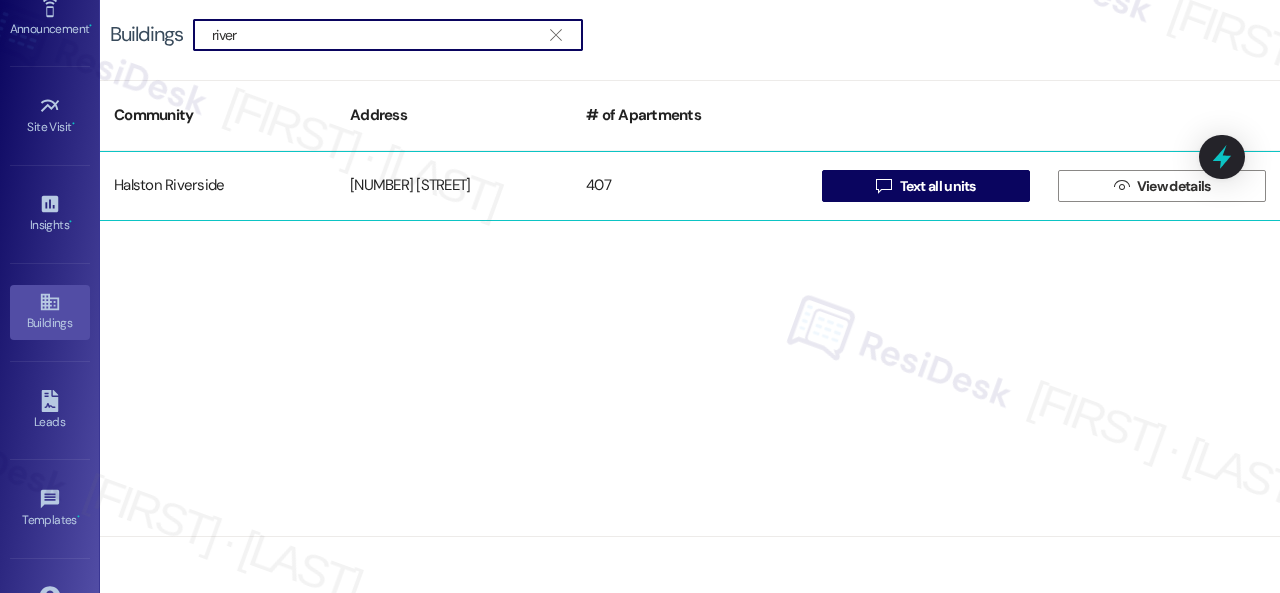 type on "river" 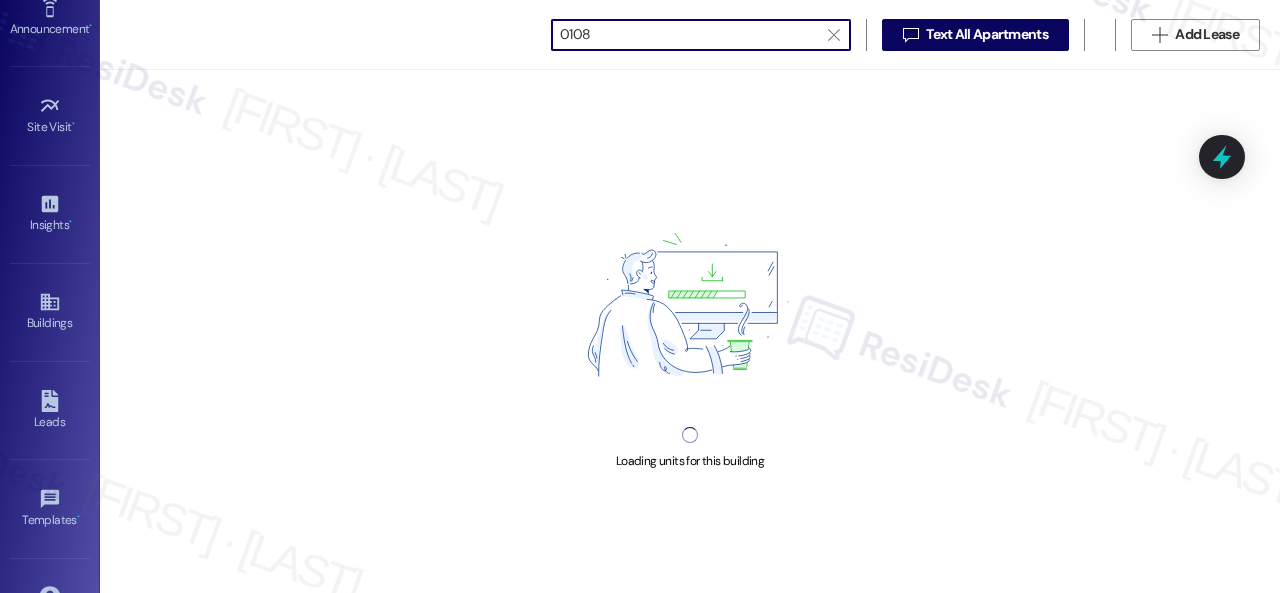 scroll, scrollTop: 0, scrollLeft: 0, axis: both 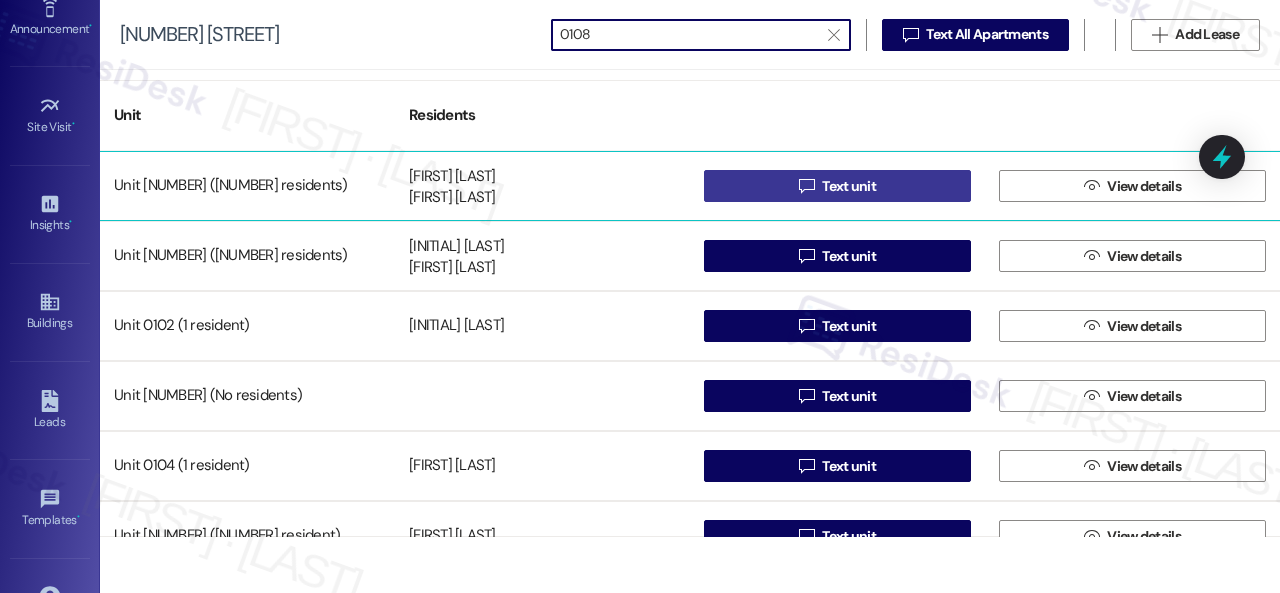 type on "0108" 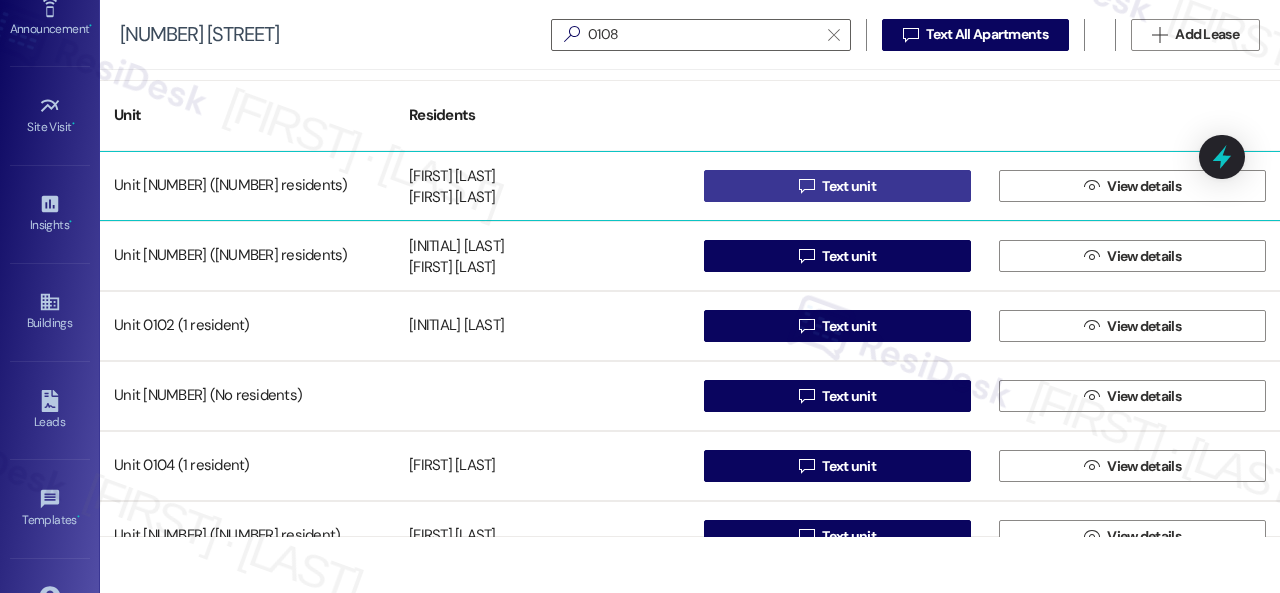 click on "Text unit" at bounding box center [849, 186] 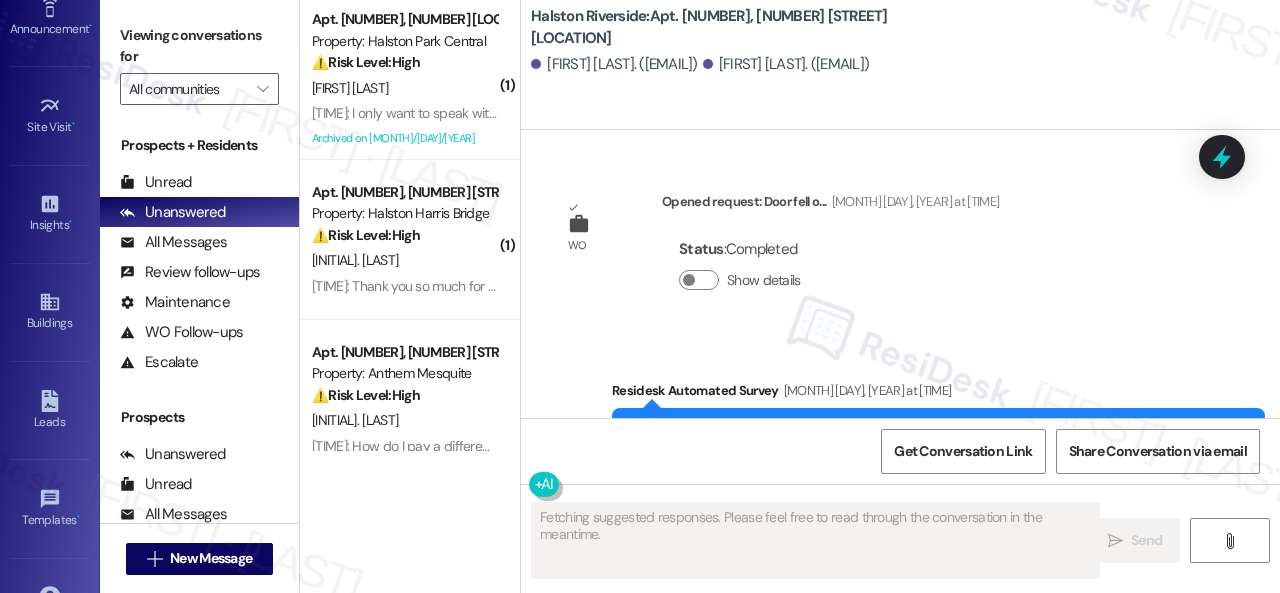 scroll, scrollTop: 12298, scrollLeft: 0, axis: vertical 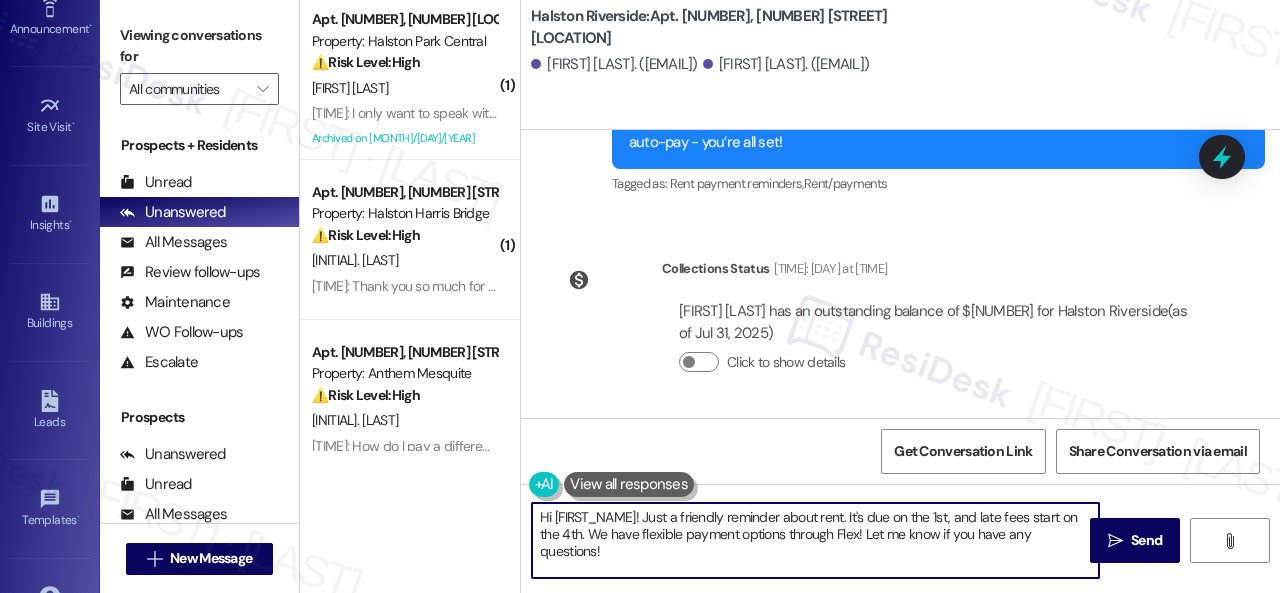 drag, startPoint x: 610, startPoint y: 551, endPoint x: 488, endPoint y: 509, distance: 129.02713 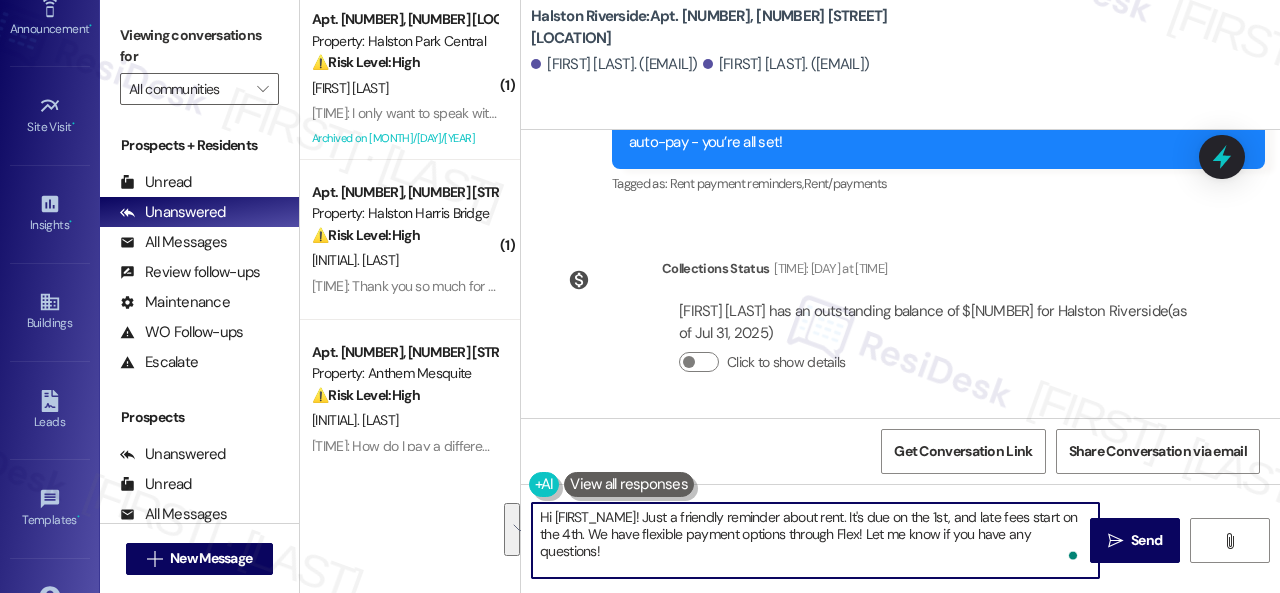 paste on "Your lease is almost up—and we want you to stay! Don’t let it roll into a month-to-month rate. Renew now to lock in your best pricing and continue enjoying the lifestyle you love!
We’re offering a $100 renewal incentive for any resident who signs their lease renewal by August 15, 2025.
Reach out to the office today for details and to secure your renewal offer!" 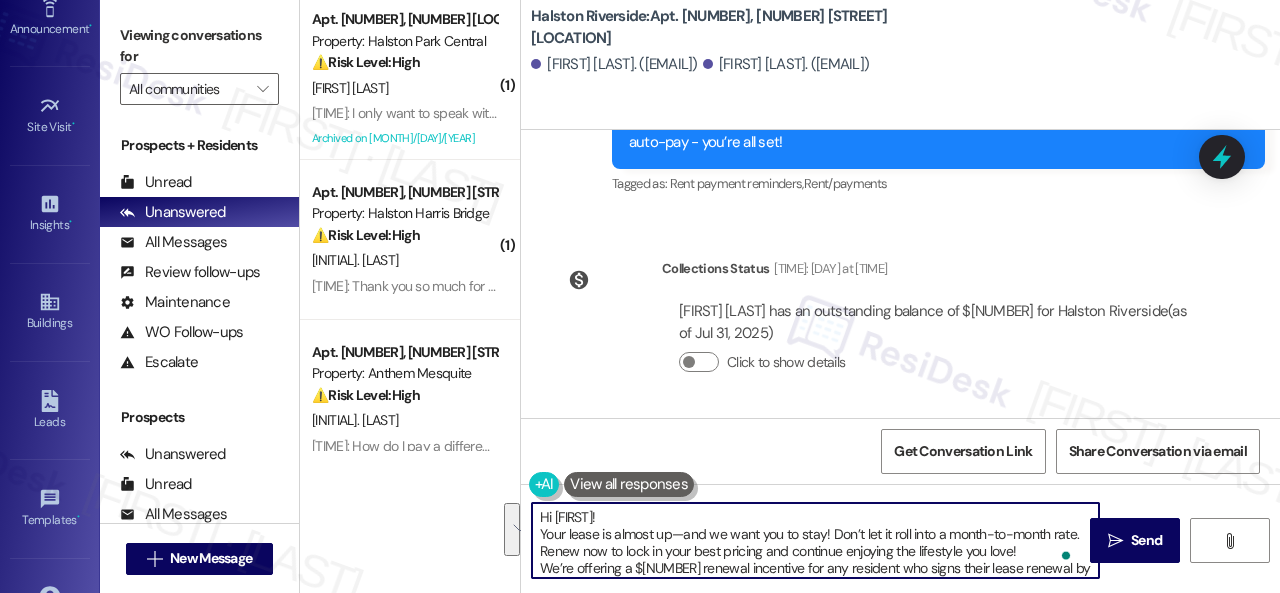 scroll, scrollTop: 102, scrollLeft: 0, axis: vertical 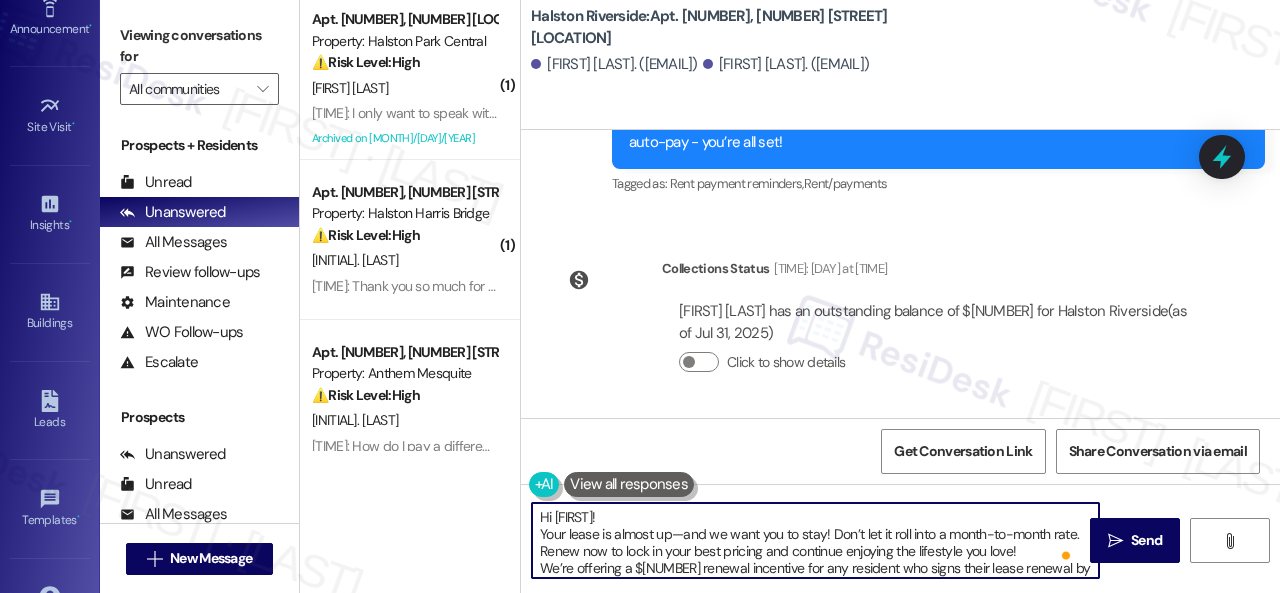 click on "Hi {{first_name}}!
Your lease is almost up—and we want you to stay! Don’t let it roll into a month-to-month rate. Renew now to lock in your best pricing and continue enjoying the lifestyle you love!
We’re offering a $100 renewal incentive for any resident who signs their lease renewal by August 15, 2025.
Reach out to the office today for details and to secure your renewal offer!" at bounding box center (815, 540) 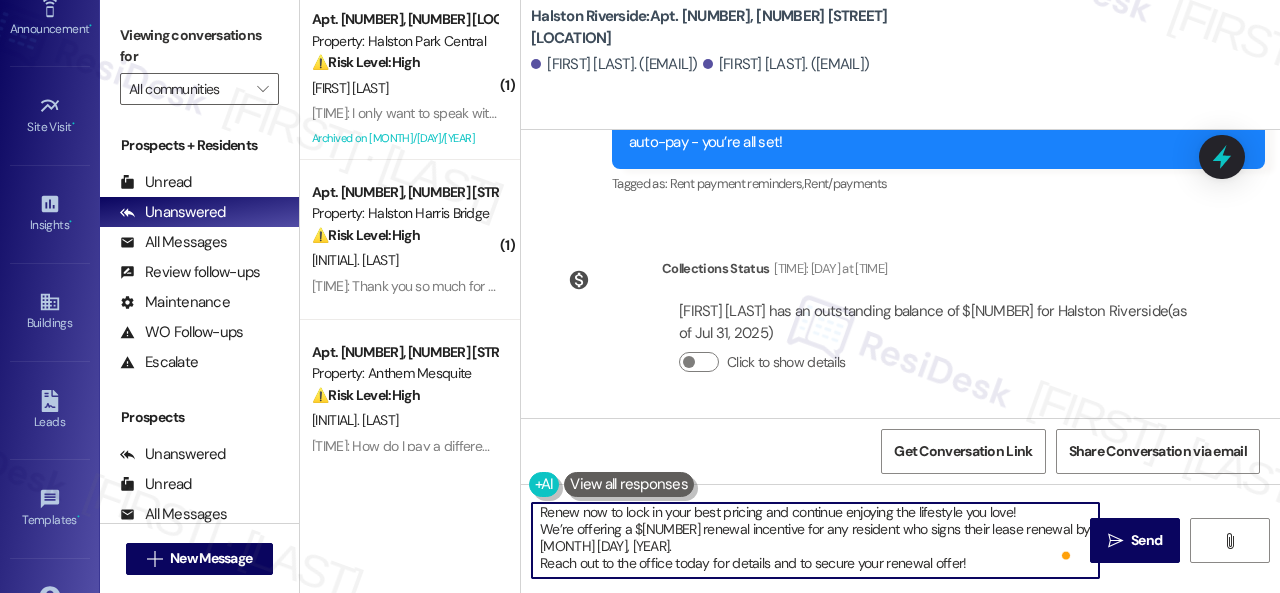 scroll, scrollTop: 74, scrollLeft: 0, axis: vertical 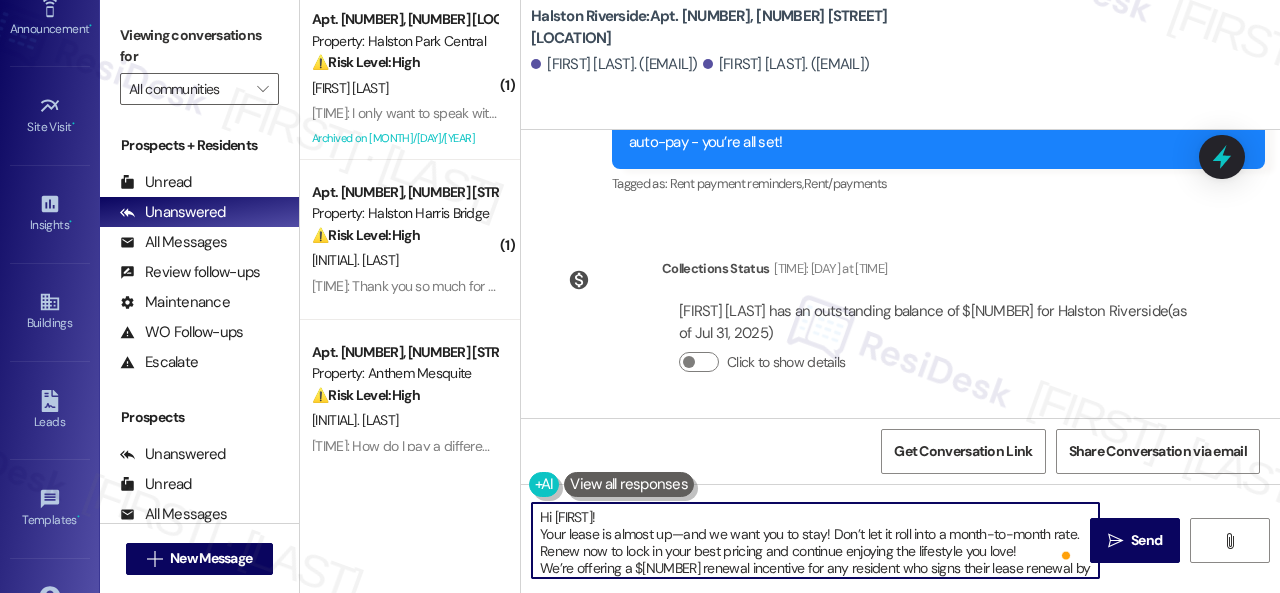 click on "Hi {{first_name}}!
⏰
Your lease is almost up—and we want you to stay! Don’t let it roll into a month-to-month rate. Renew now to lock in your best pricing and continue enjoying the lifestyle you love!
We’re offering a $100 renewal incentive for any resident who signs their lease renewal by August 15, 2025.
Reach out to the office today for details and to secure your renewal offer!" at bounding box center [815, 540] 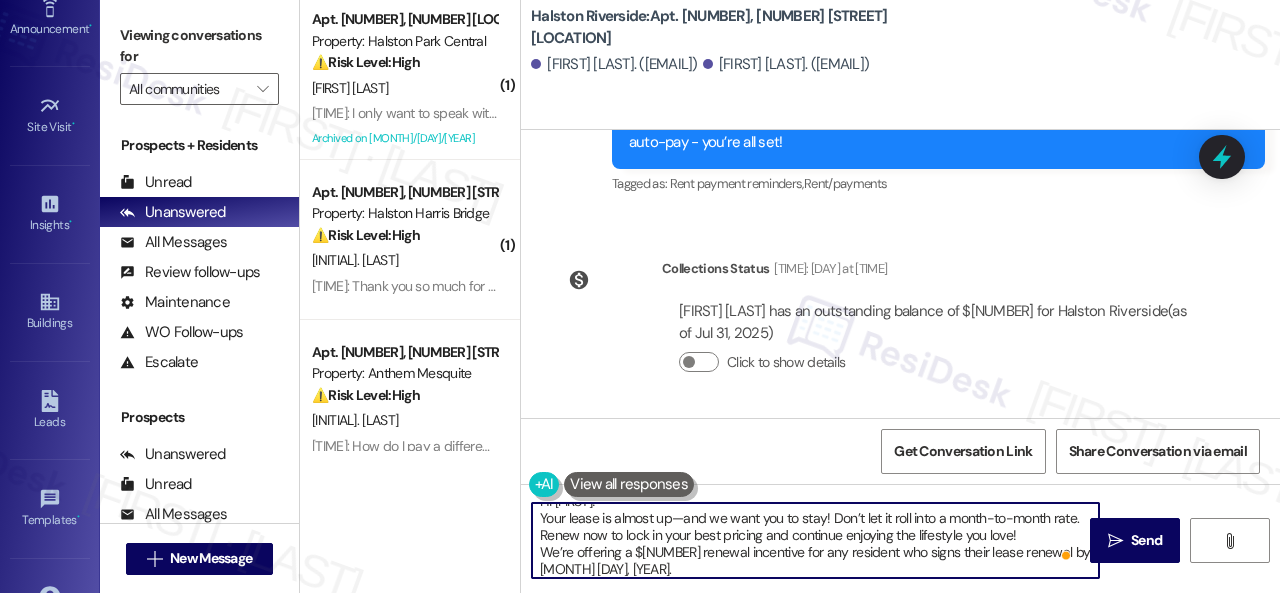 scroll, scrollTop: 79, scrollLeft: 0, axis: vertical 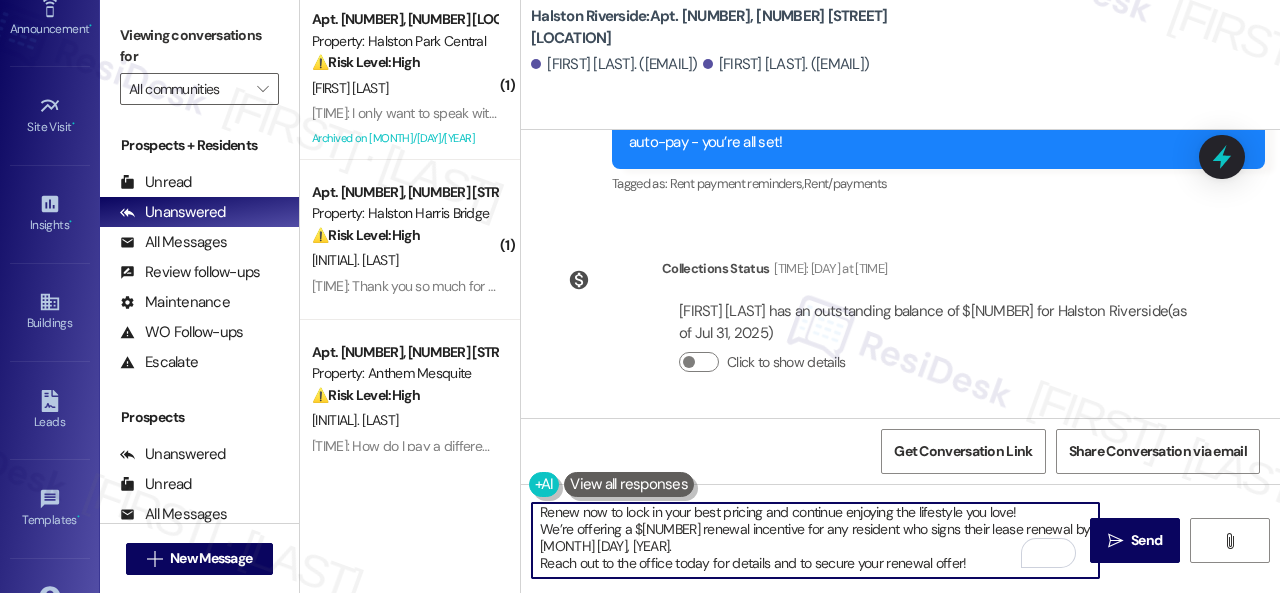 click on "Hi {{first_name}}!
⏰
Your lease is almost up—and we want you to stay! Don’t let it roll into a month-to-month rate. Renew now to lock in your best pricing and continue enjoying the lifestyle you love!
🏡
We’re offering a $100 renewal incentive for any resident who signs their lease renewal by August 15, 2025.
Reach out to the office today for details and to secure your renewal offer!" at bounding box center [815, 540] 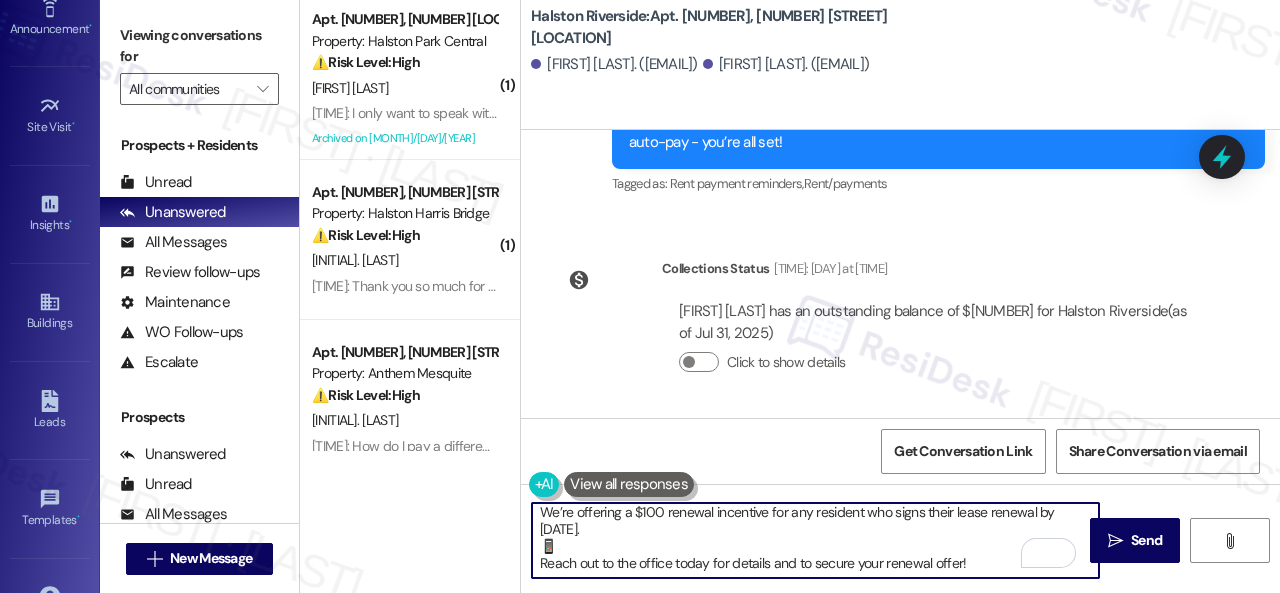 scroll, scrollTop: 32, scrollLeft: 0, axis: vertical 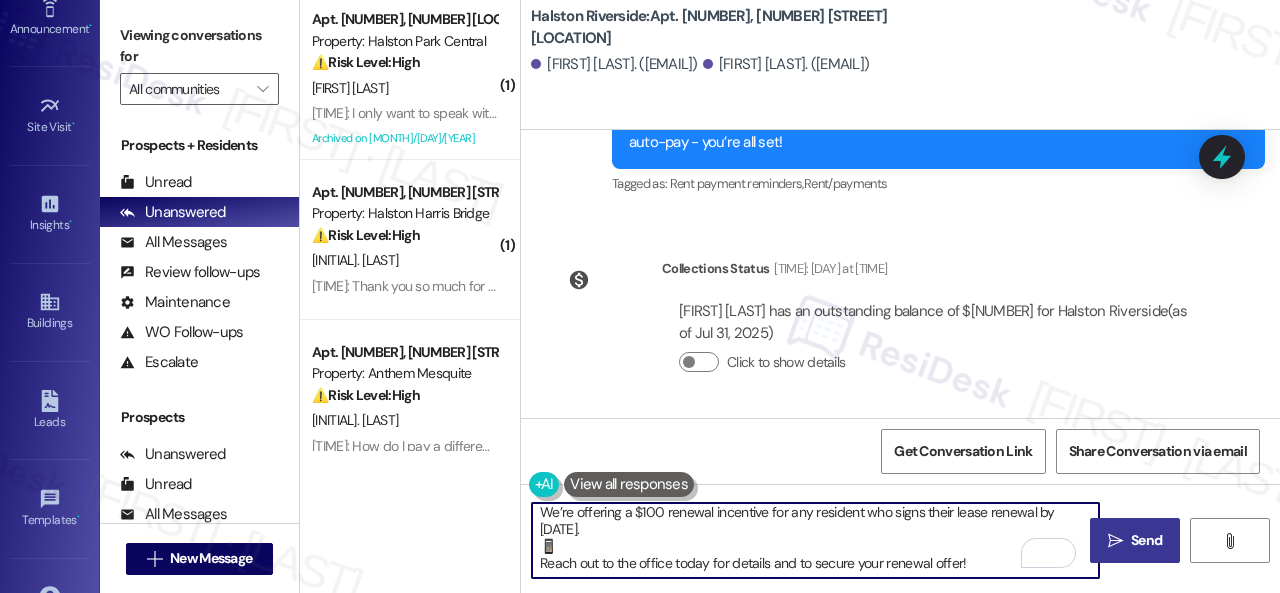 type on "Hi {{first_name}}!
⏰
Your lease is almost up—and we want you to stay! Don’t let it roll into a month-to-month rate. Renew now to lock in your best pricing and continue enjoying the lifestyle you love!
🏡
We’re offering a $[NUMBER] renewal incentive for any resident who signs their lease renewal by [DATE].
📱
Reach out to the office today for details and to secure your renewal offer!" 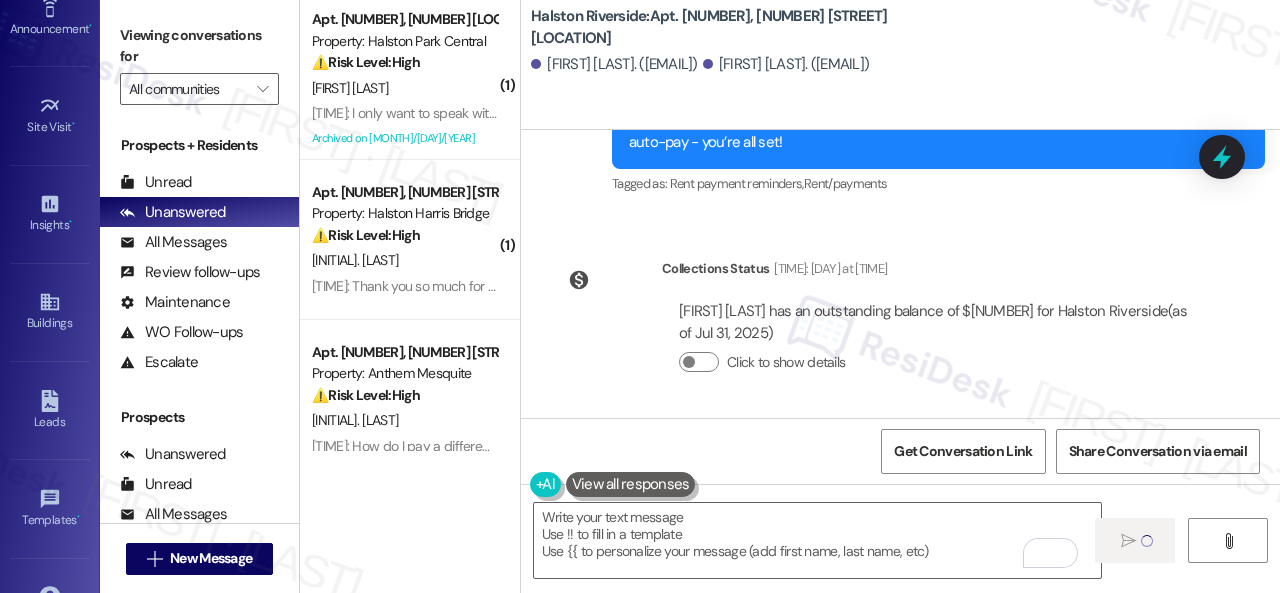scroll, scrollTop: 0, scrollLeft: 0, axis: both 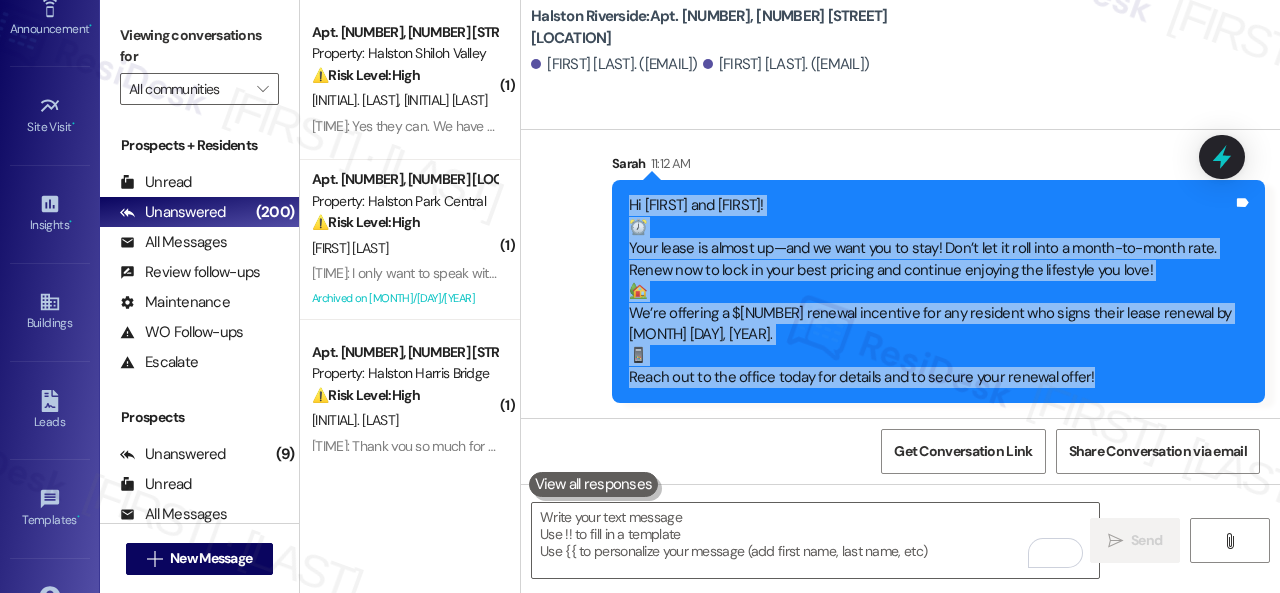 drag, startPoint x: 615, startPoint y: 195, endPoint x: 1089, endPoint y: 371, distance: 505.62042 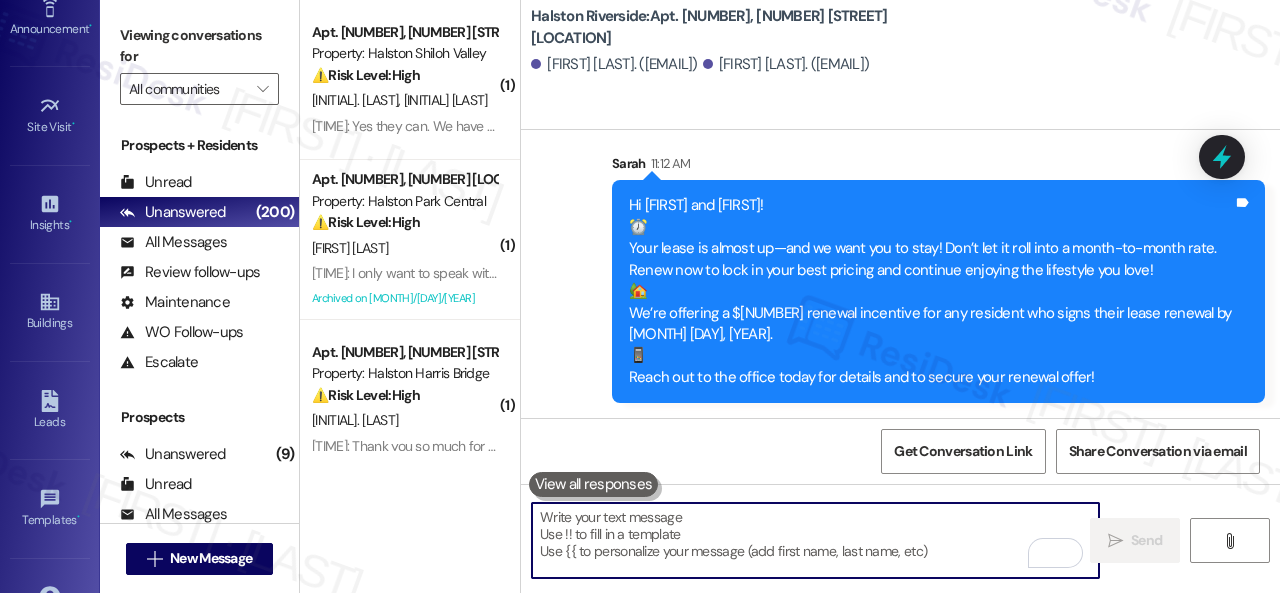 click at bounding box center [815, 540] 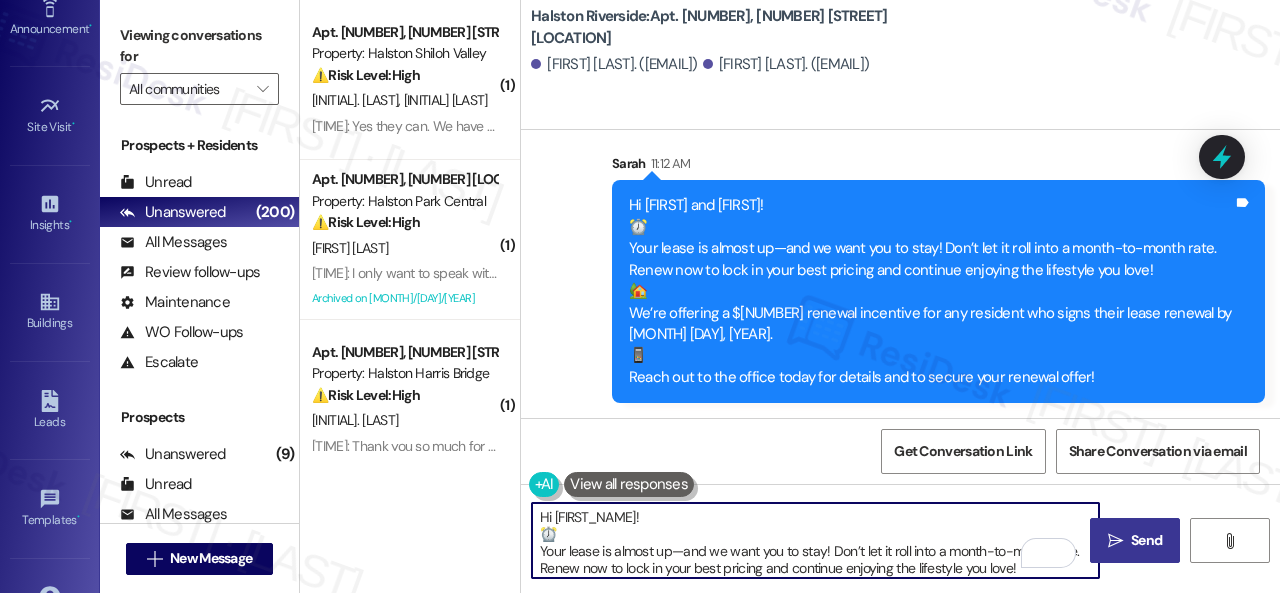 scroll, scrollTop: 84, scrollLeft: 0, axis: vertical 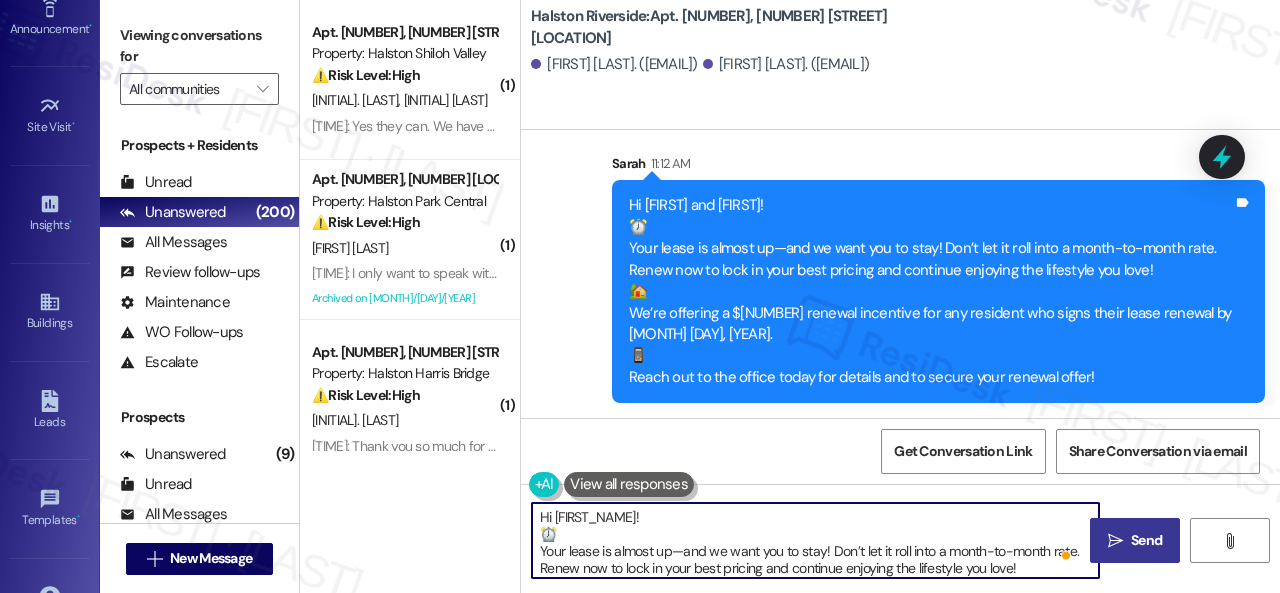 type on "Hi {{first_name}}!
⏰
Your lease is almost up—and we want you to stay! Don’t let it roll into a month-to-month rate. Renew now to lock in your best pricing and continue enjoying the lifestyle you love!
🏡
We’re offering a $[NUMBER] renewal incentive for any resident who signs their lease renewal by [DATE].
📱
Reach out to the office today for details and to secure your renewal offer!" 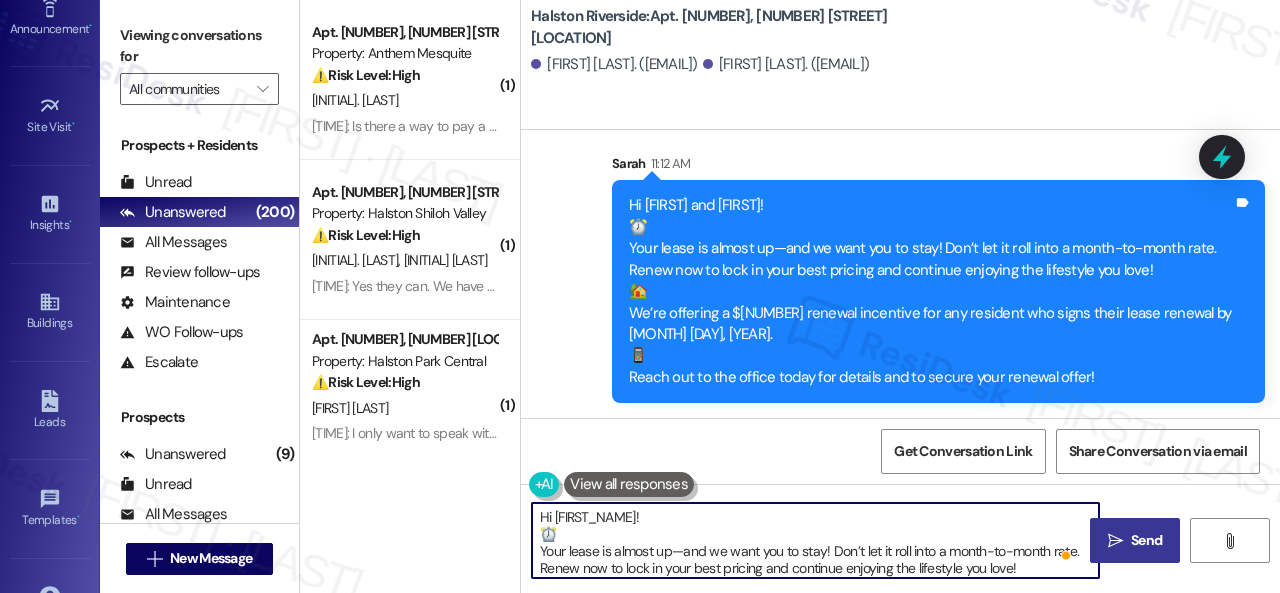 scroll, scrollTop: 90, scrollLeft: 0, axis: vertical 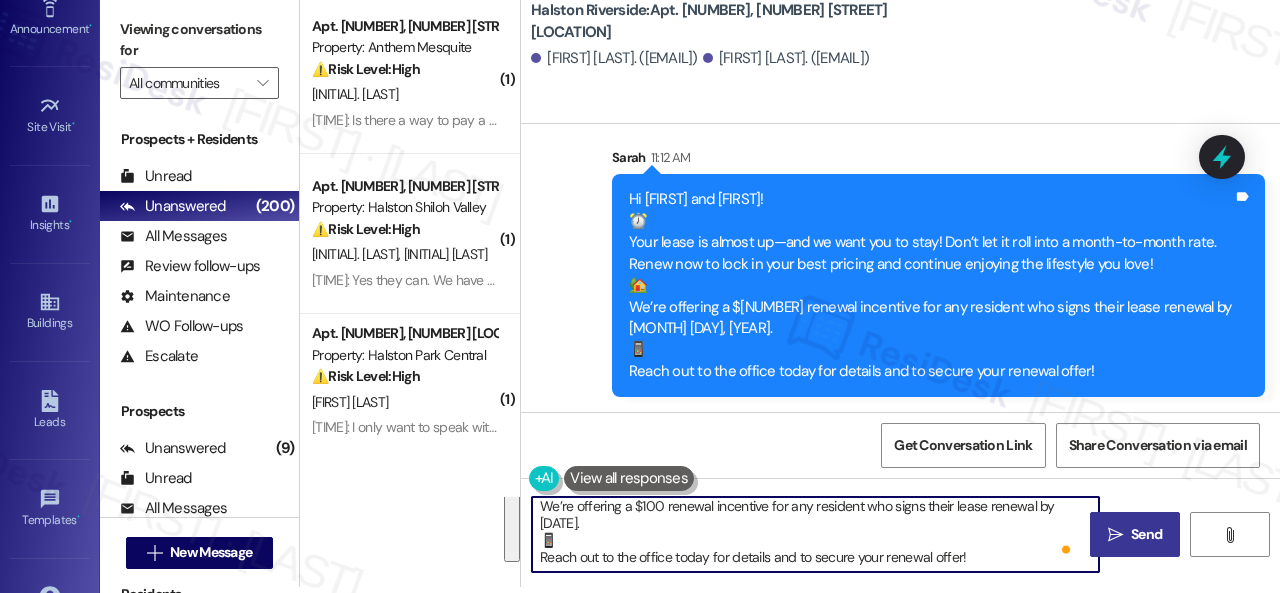 drag, startPoint x: 540, startPoint y: 520, endPoint x: 1255, endPoint y: 632, distance: 723.7189 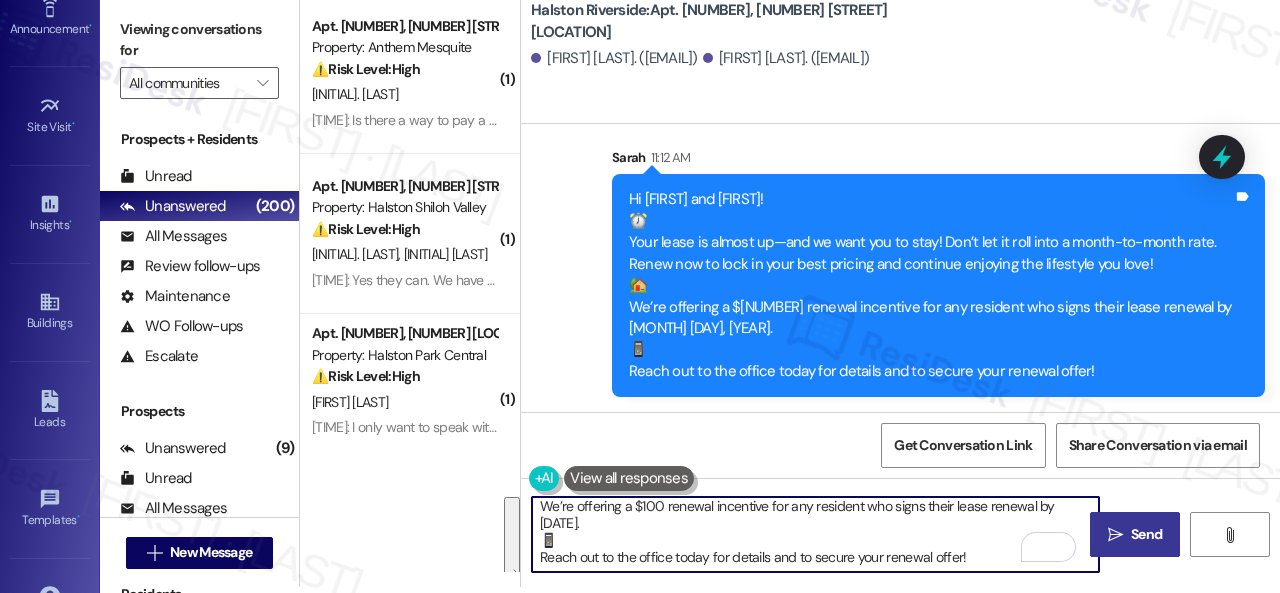 scroll, scrollTop: 90, scrollLeft: 0, axis: vertical 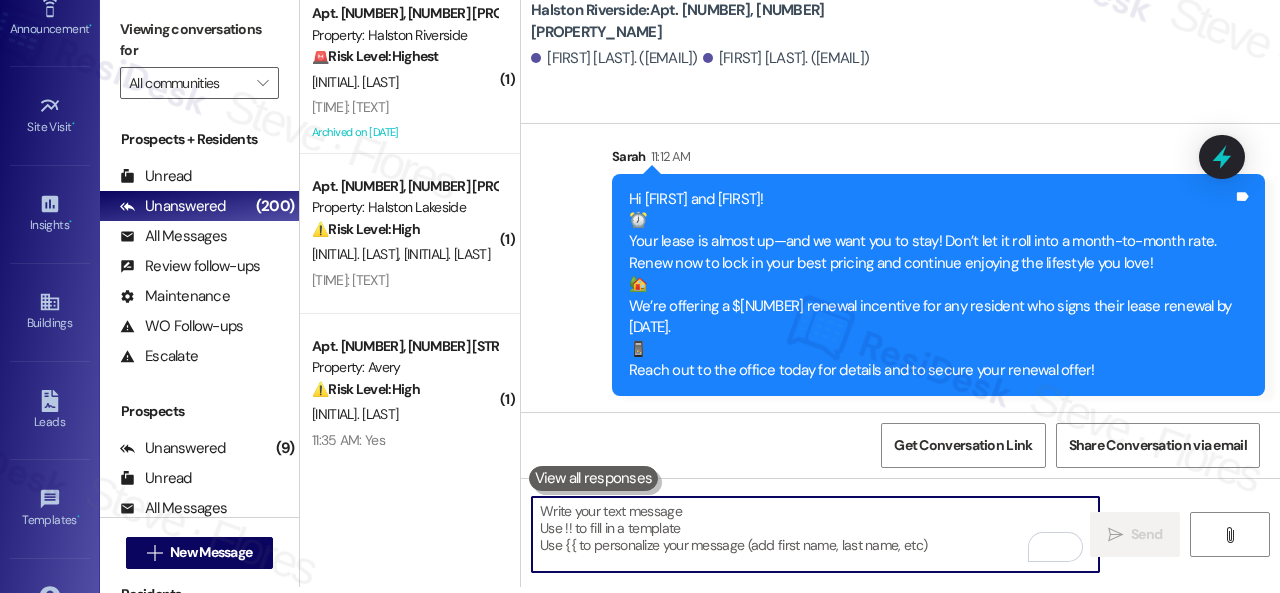 type 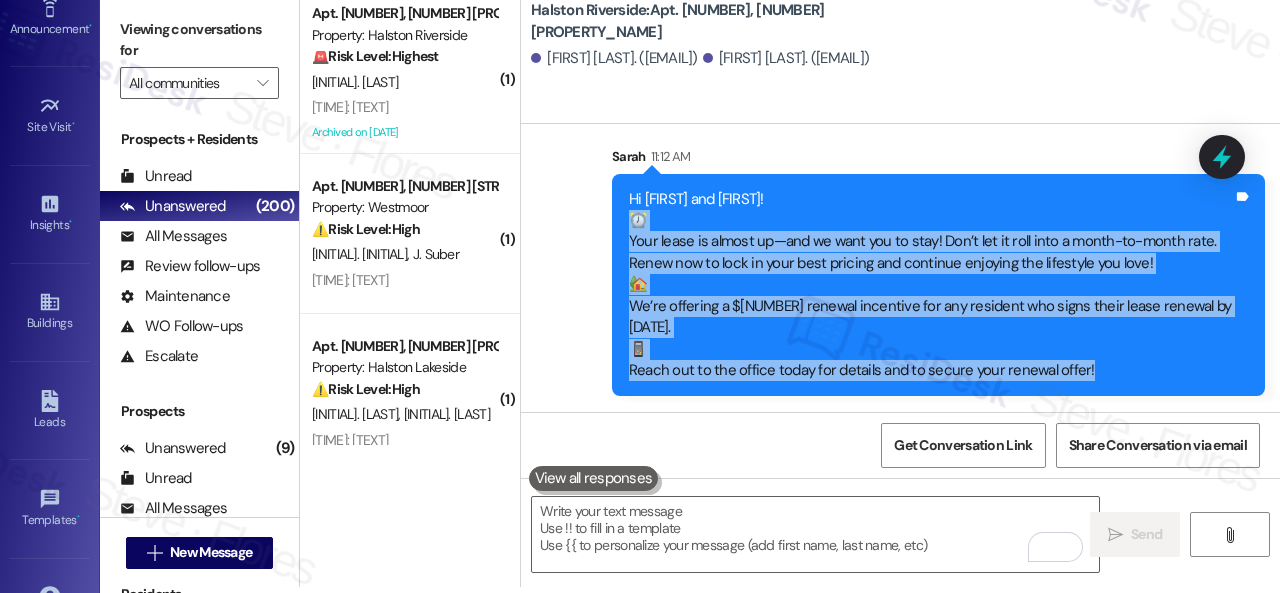 drag, startPoint x: 620, startPoint y: 219, endPoint x: 1094, endPoint y: 367, distance: 496.56824 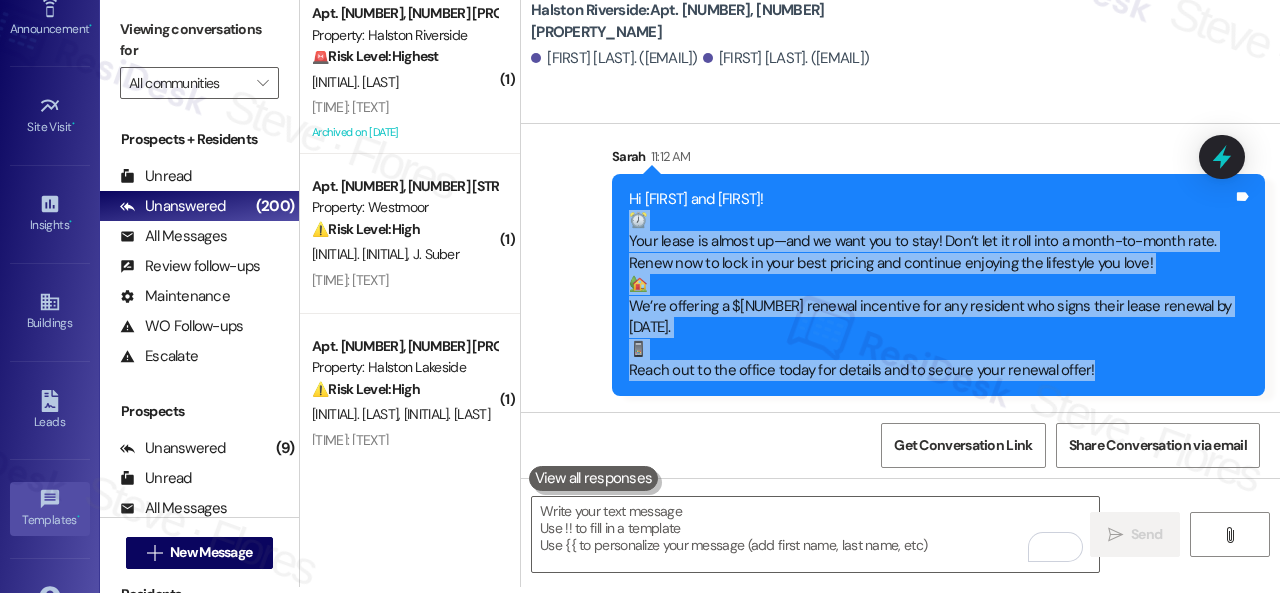 click on "Templates   •" at bounding box center (50, 520) 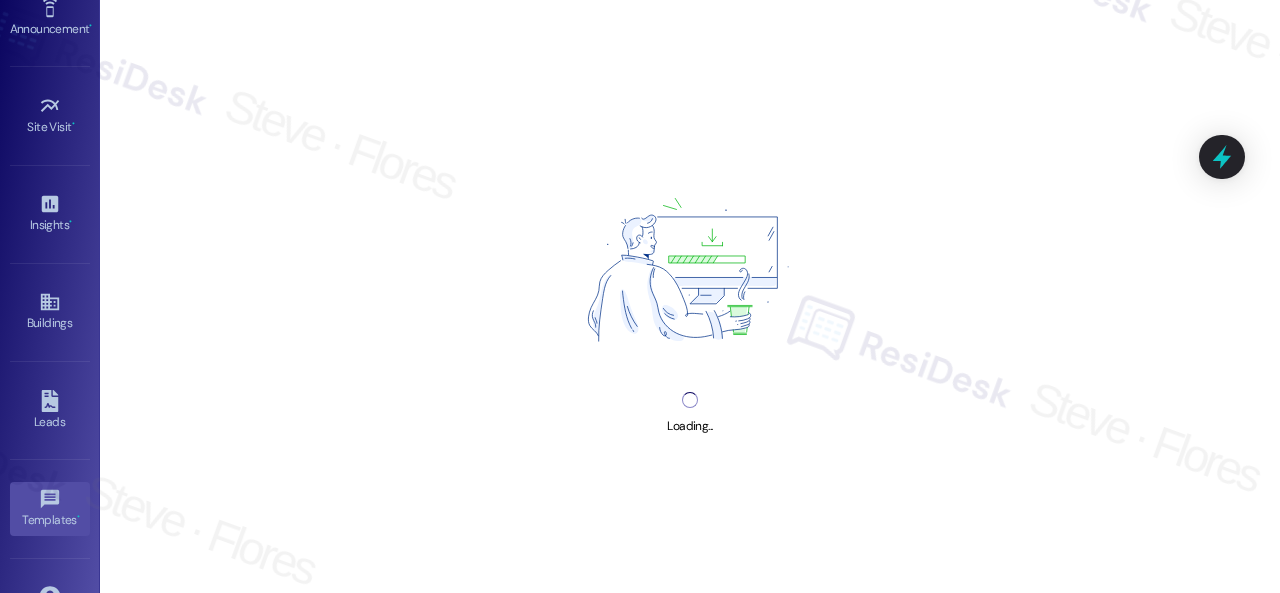 scroll, scrollTop: 0, scrollLeft: 0, axis: both 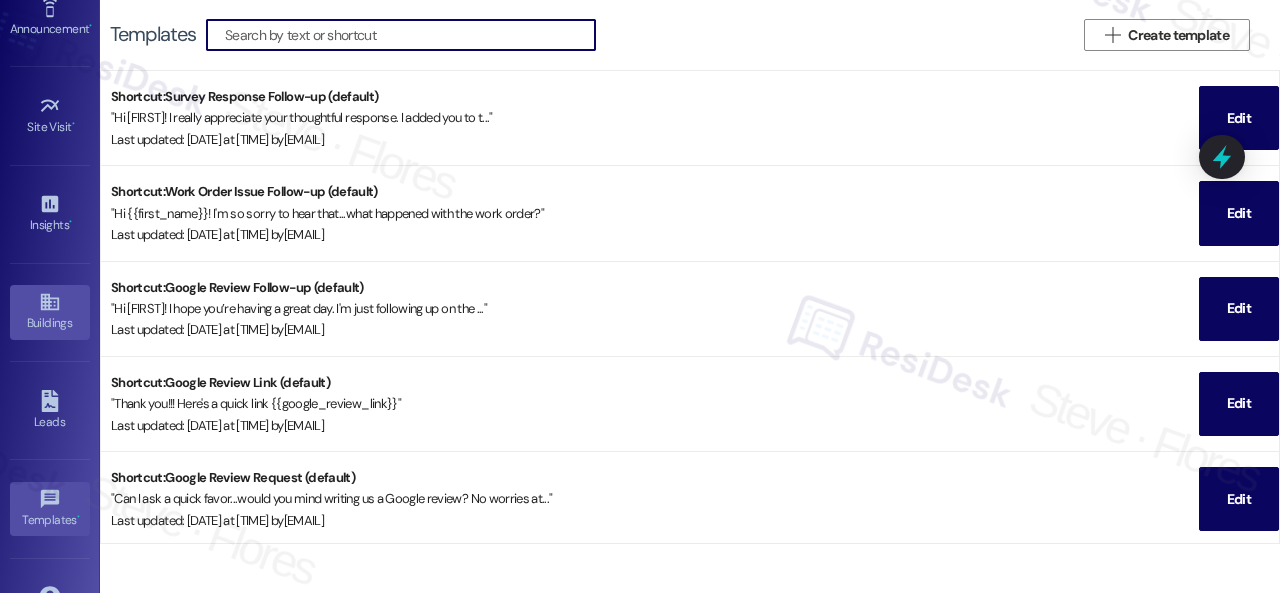 click 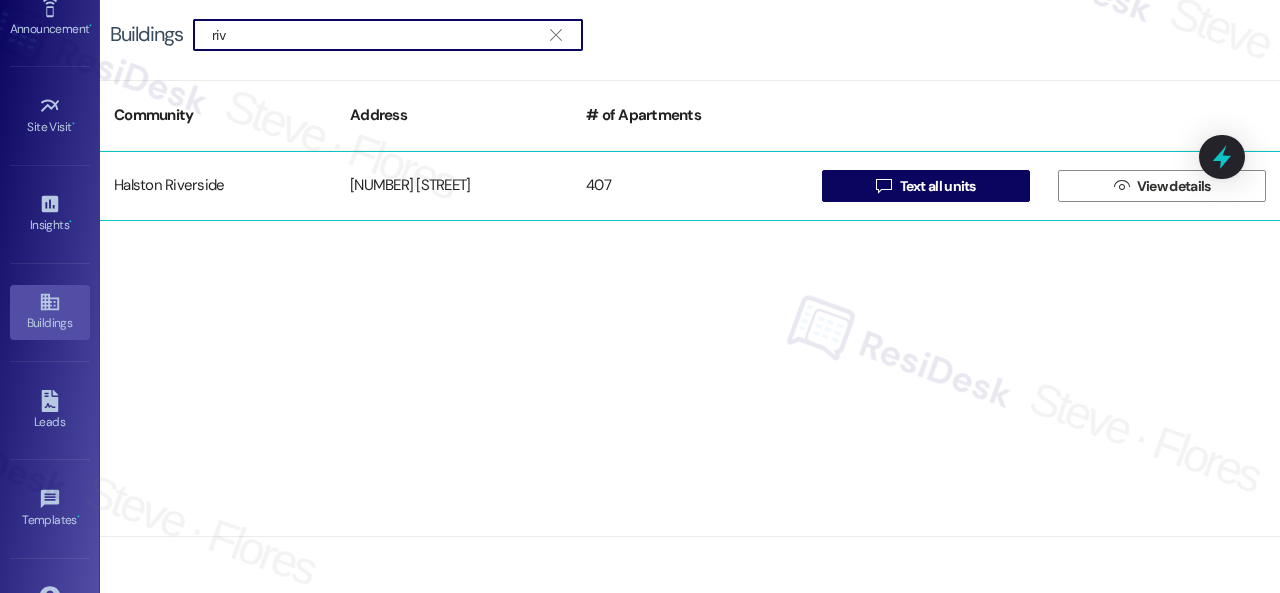 type on "riv" 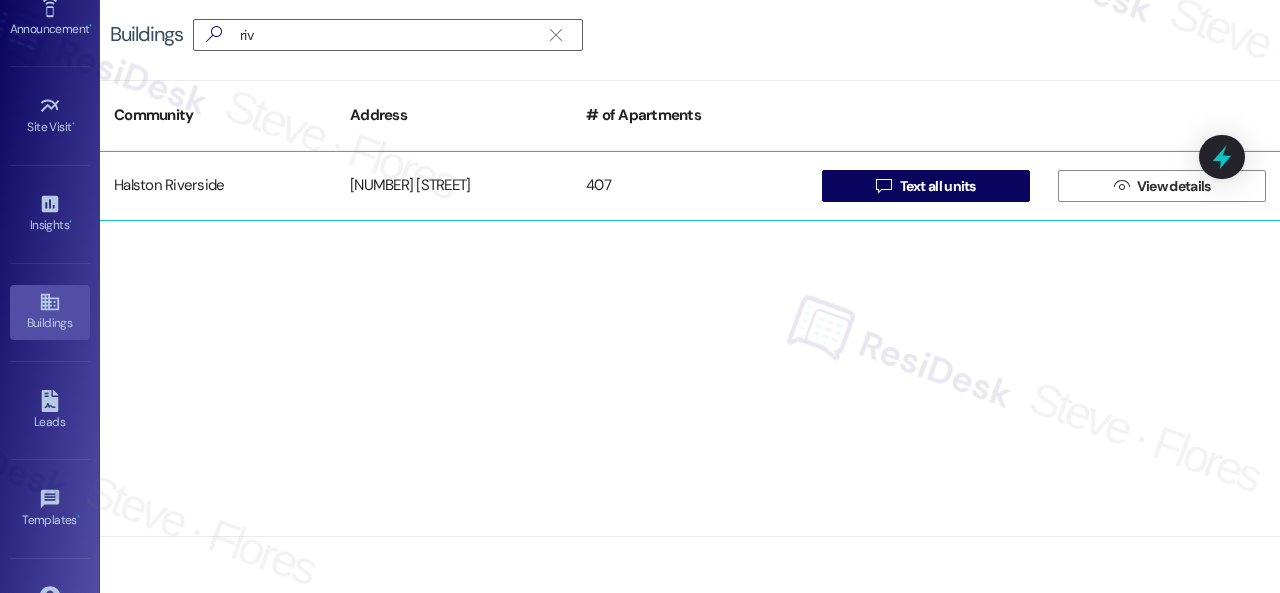 click on "Halston Riverside" at bounding box center [218, 186] 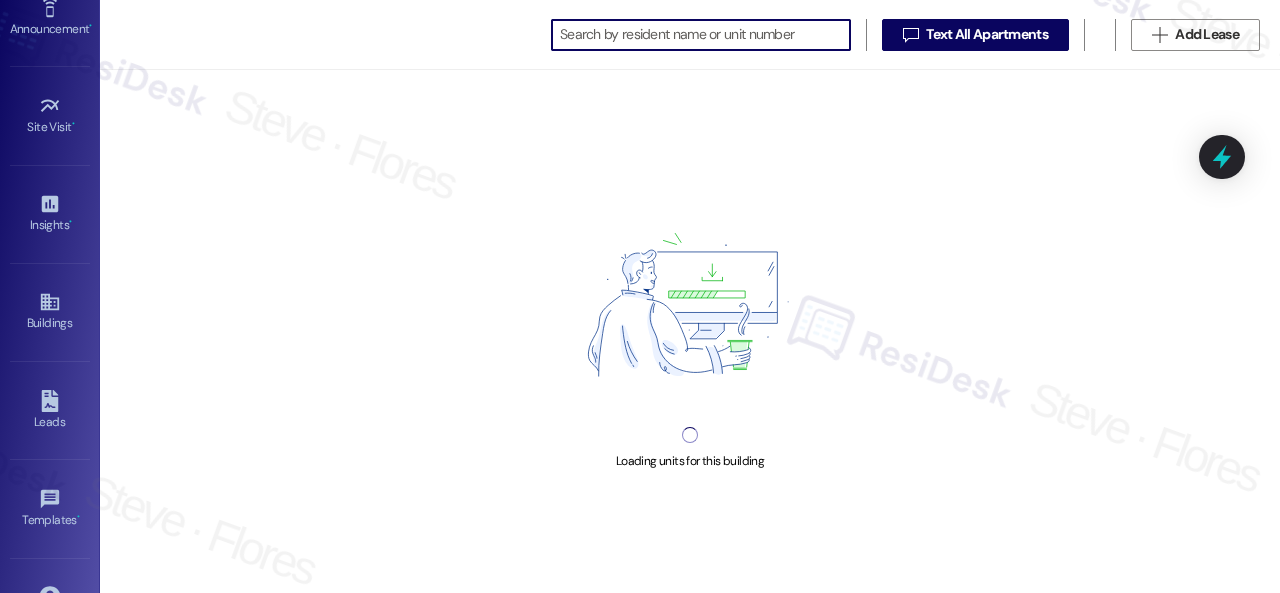 scroll, scrollTop: 0, scrollLeft: 0, axis: both 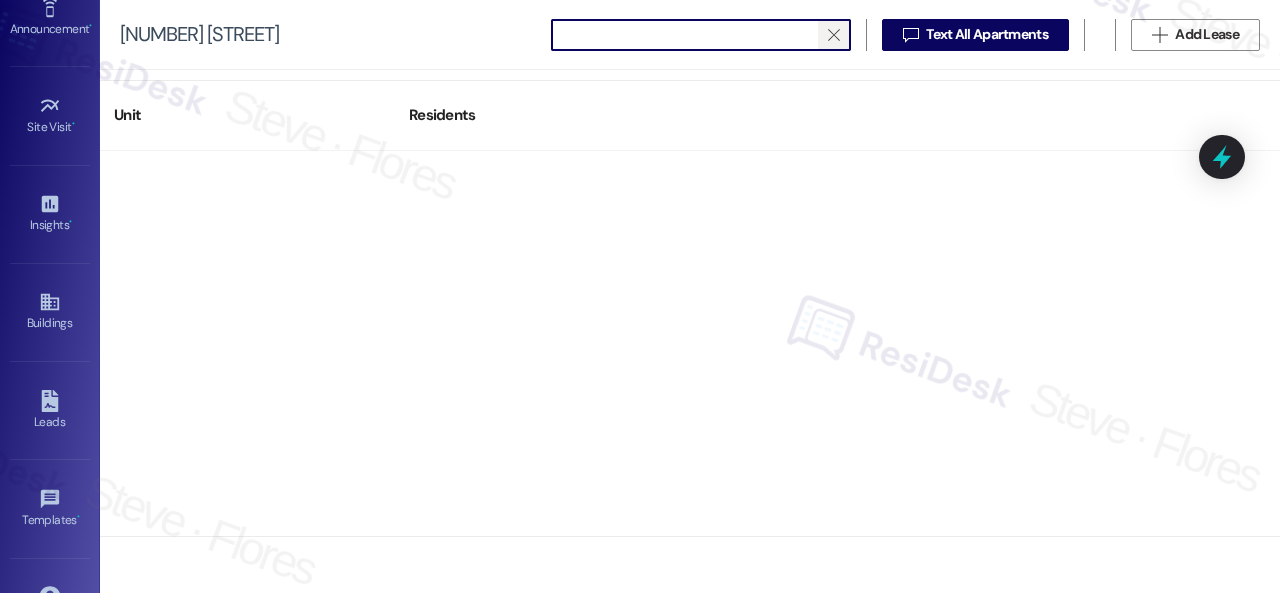 type on "⏰ Your lease is almost up—and we want you to stay! Don’t let it roll into a month-to-month rate. Renew now to lock in your best pricing and continue enjoying the lifestyle you love! 🏡 We’re offering a [PRICE] renewal incentive for any resident who signs their lease renewal by [DATE]. 📱 Reach out to the office today for details and to secure your renewal offer!" 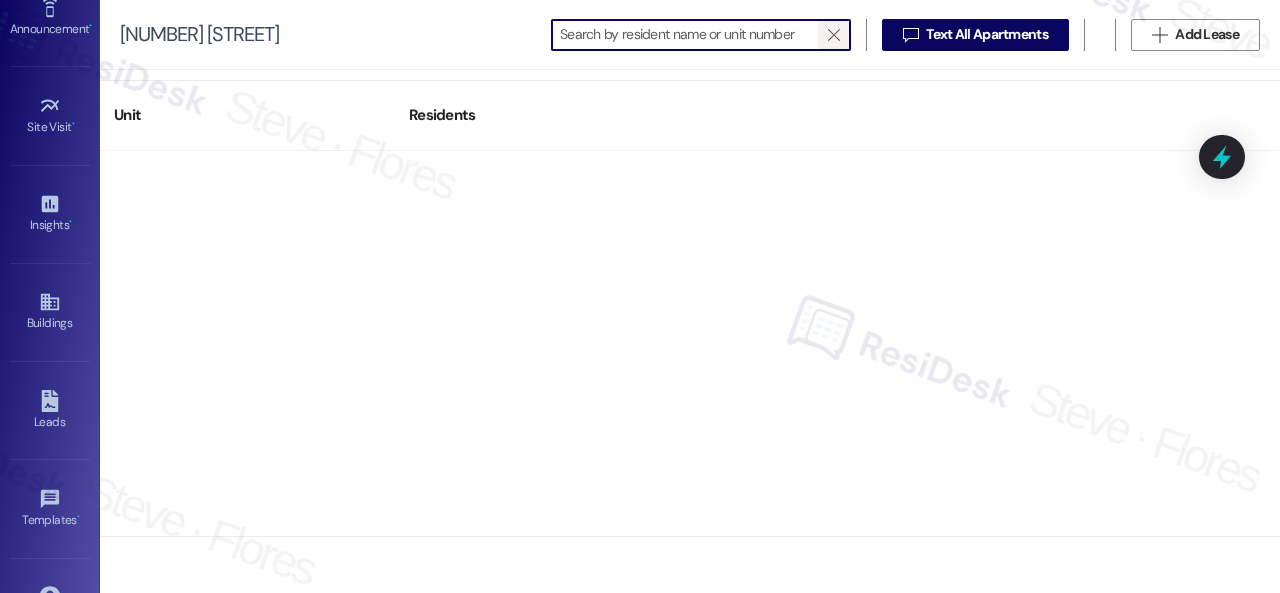 scroll, scrollTop: 0, scrollLeft: 0, axis: both 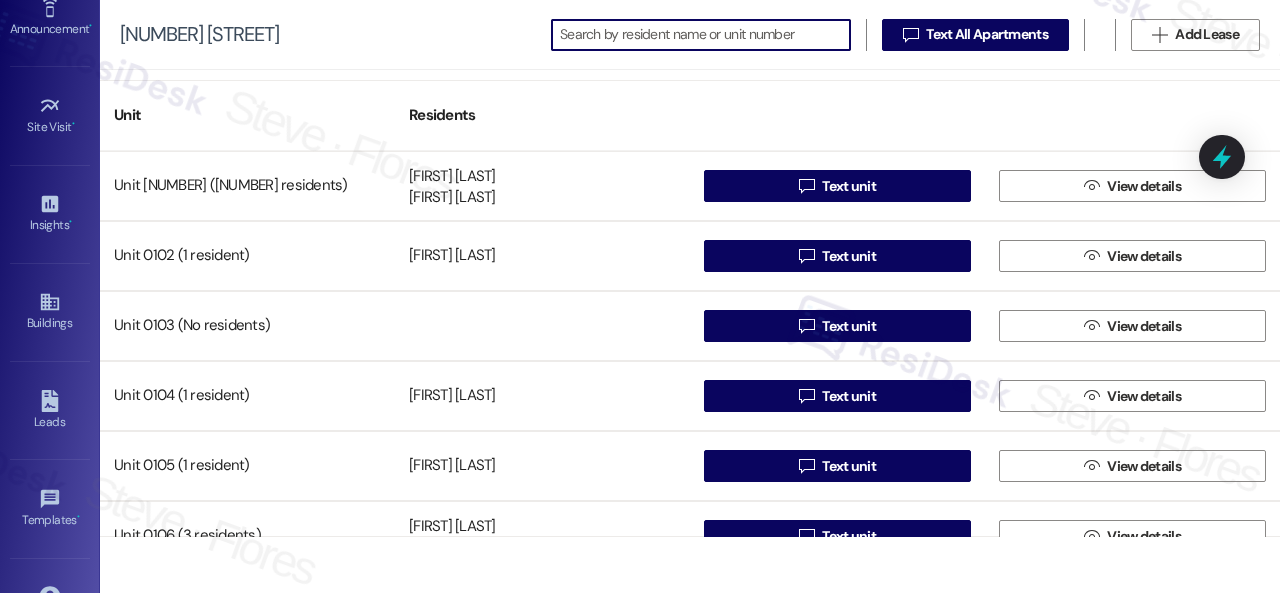 click at bounding box center [705, 35] 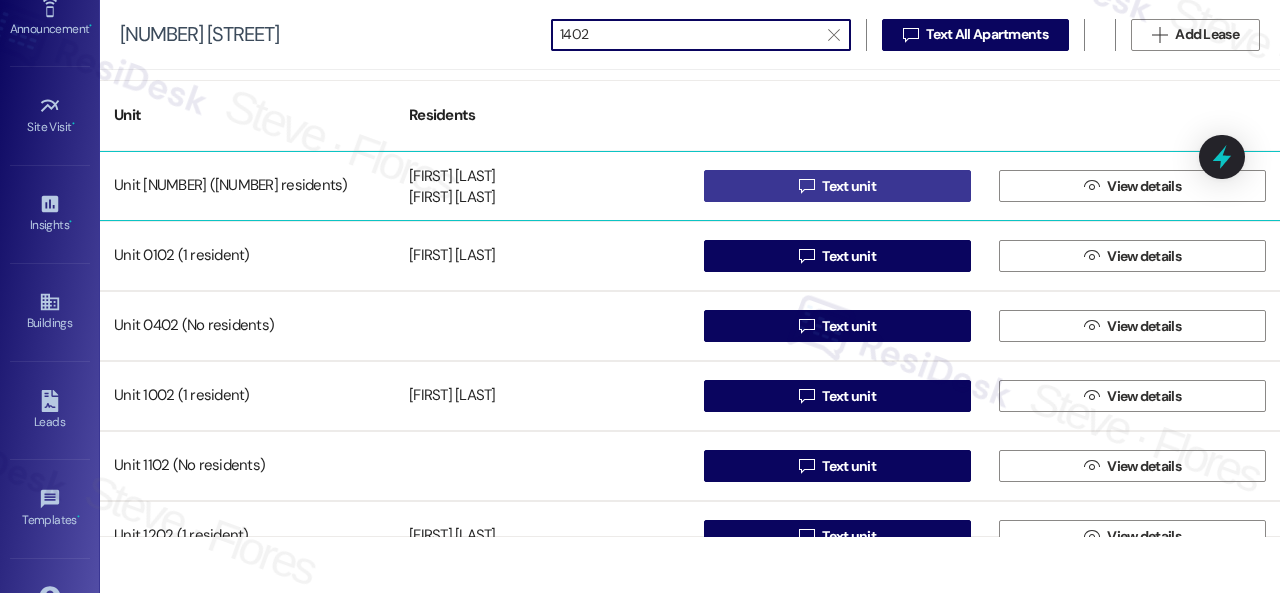 type on "1402" 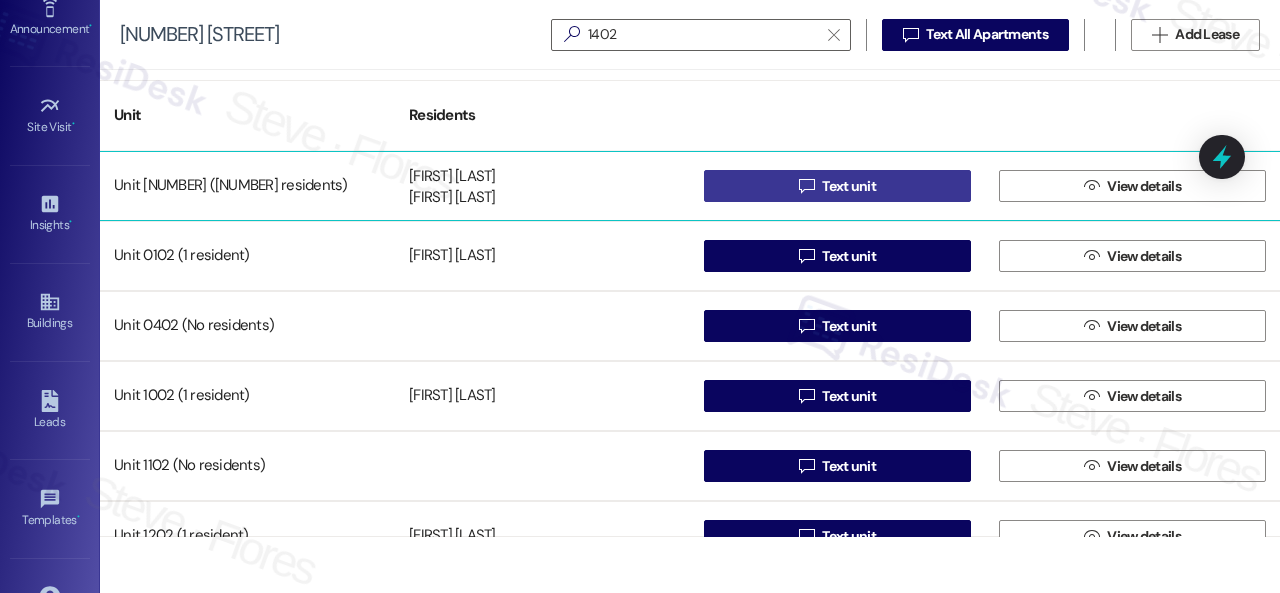 click on " Text unit" at bounding box center [837, 186] 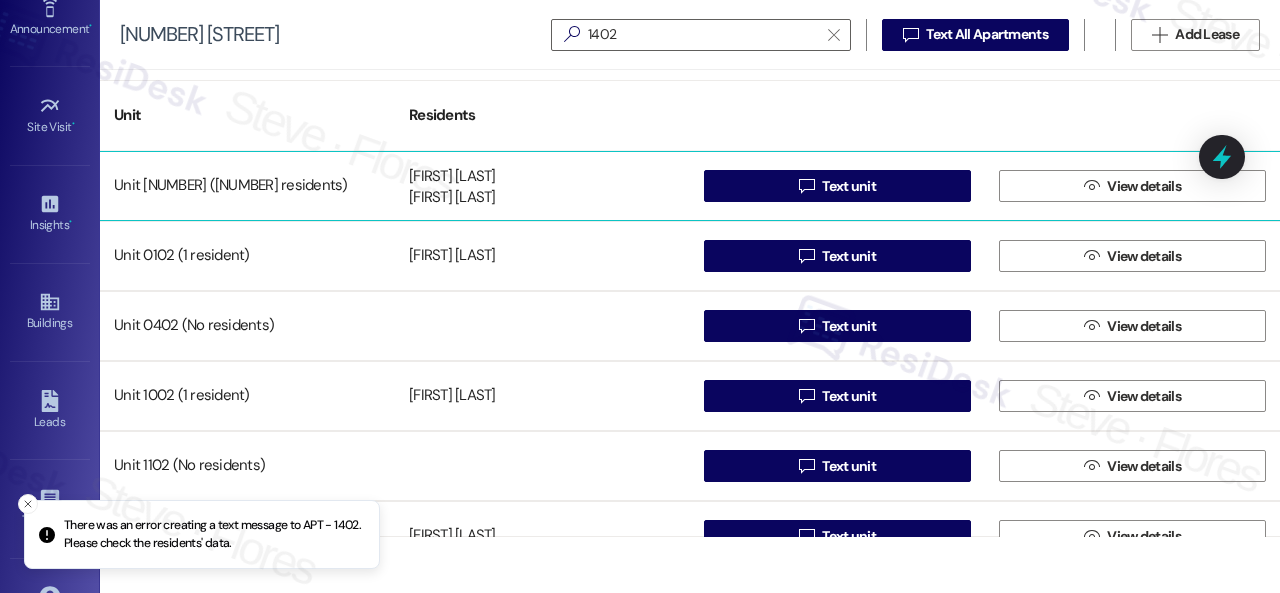 type 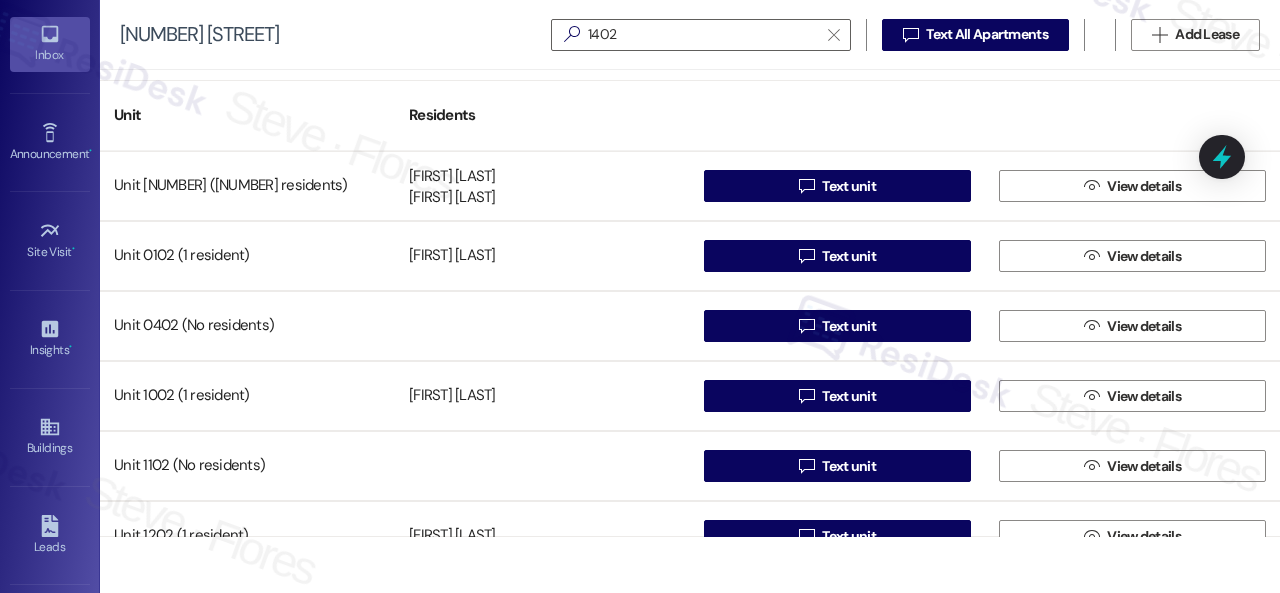 scroll, scrollTop: 0, scrollLeft: 0, axis: both 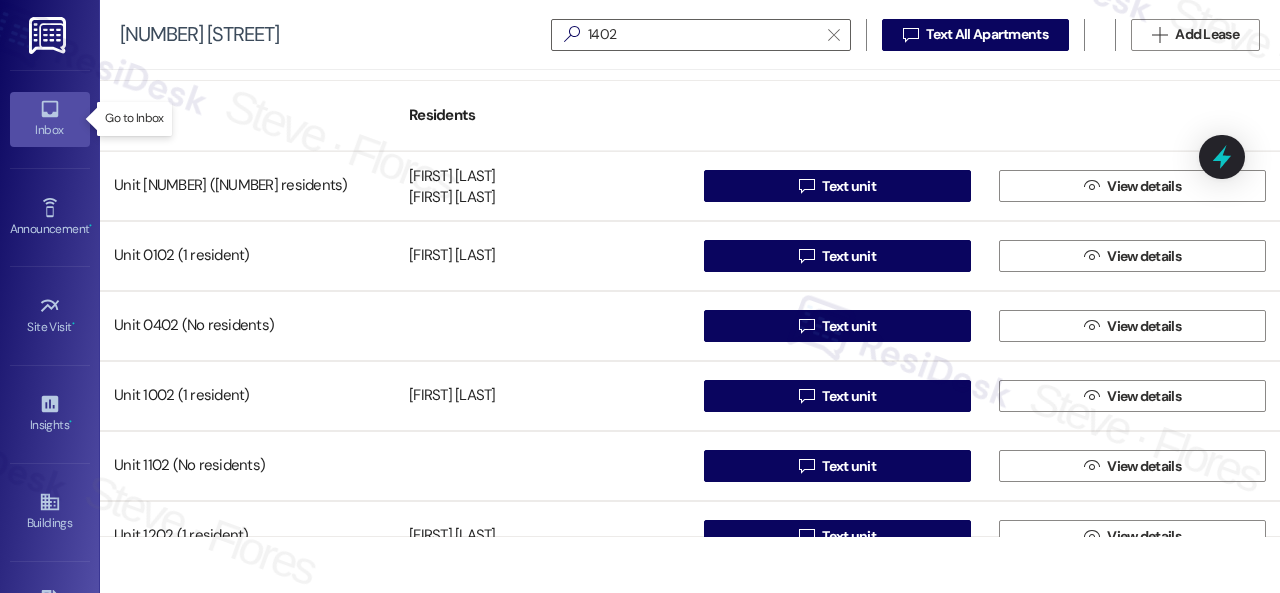 click 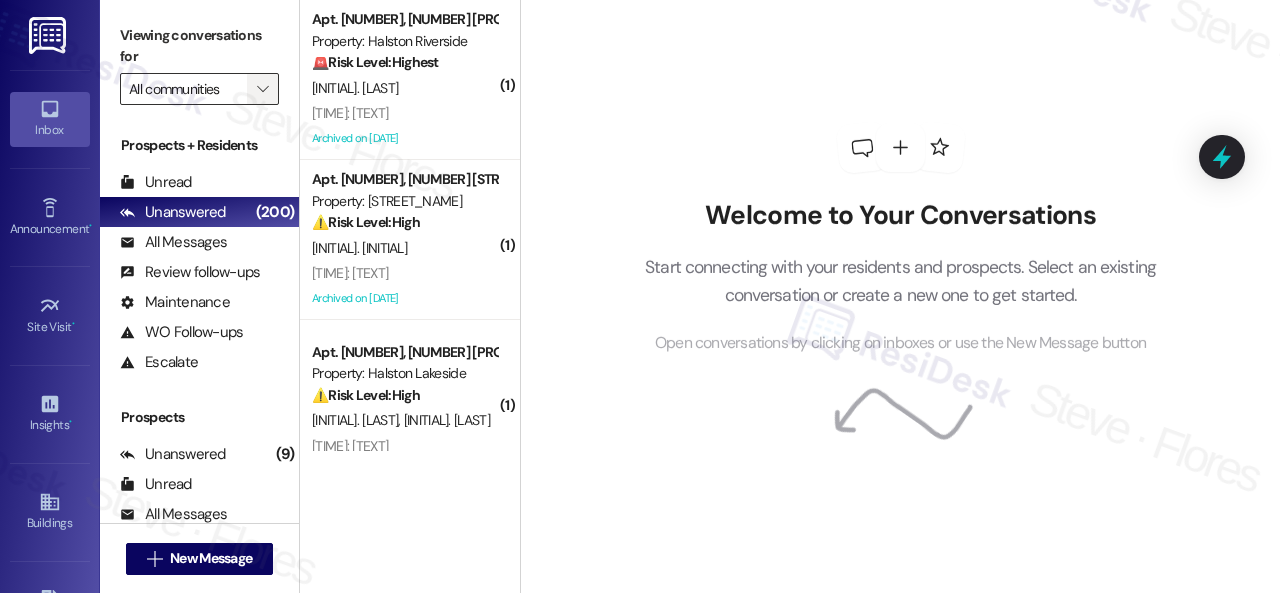 click on "" at bounding box center [262, 89] 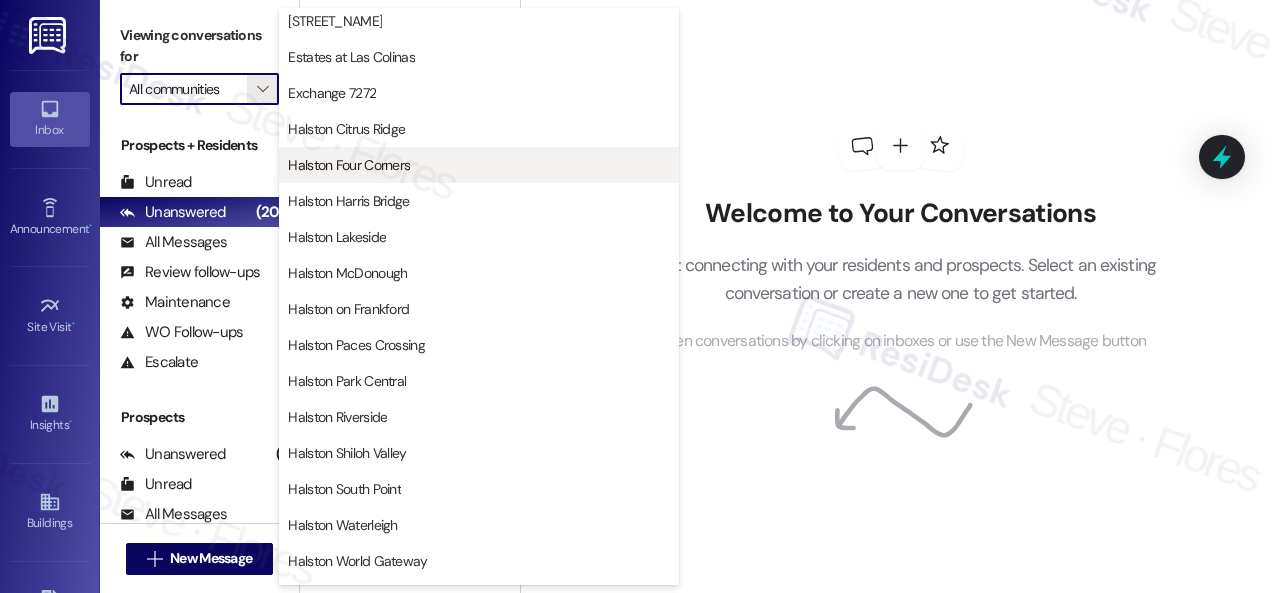 scroll, scrollTop: 700, scrollLeft: 0, axis: vertical 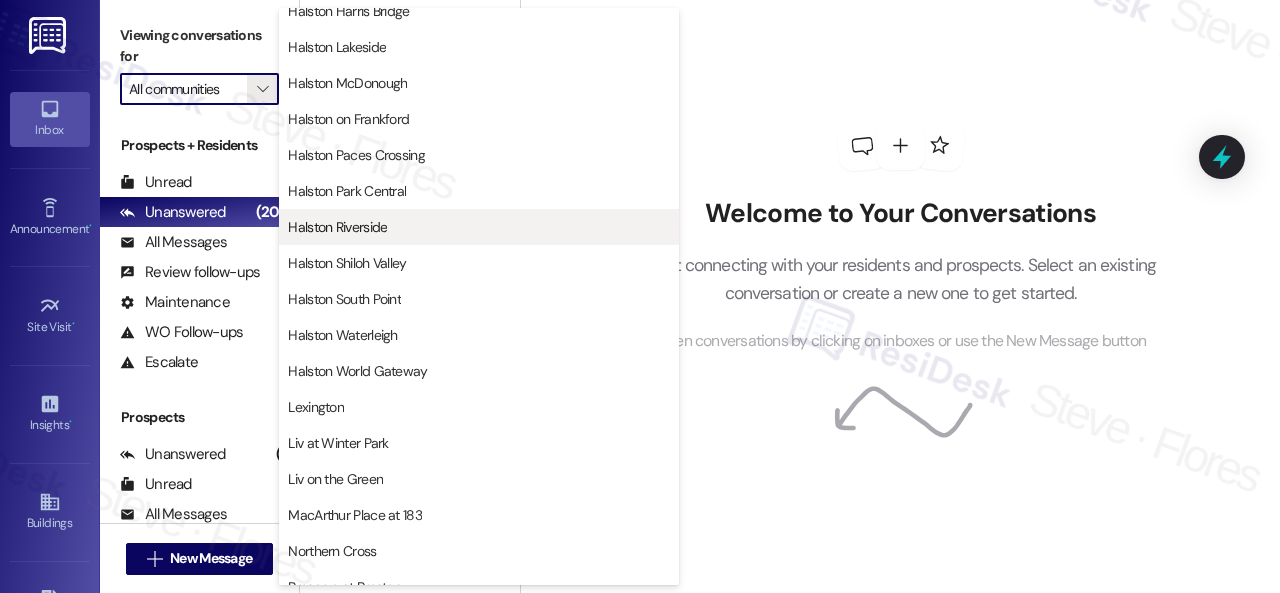 click on "Halston Riverside" at bounding box center (337, 227) 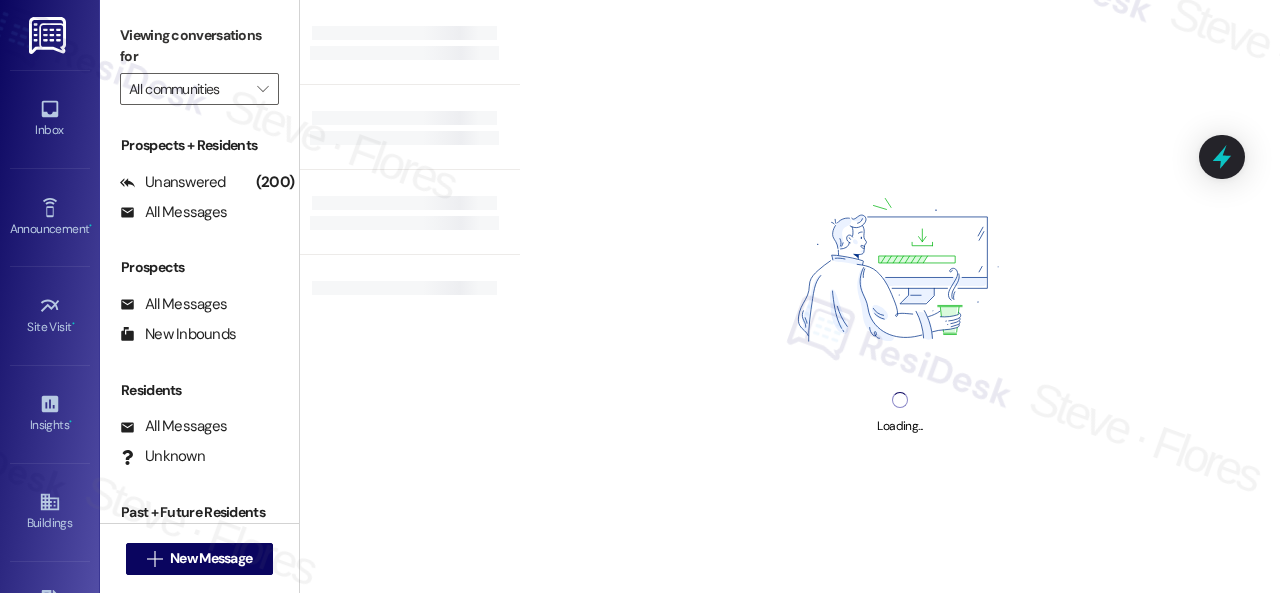 type on "Halston Riverside" 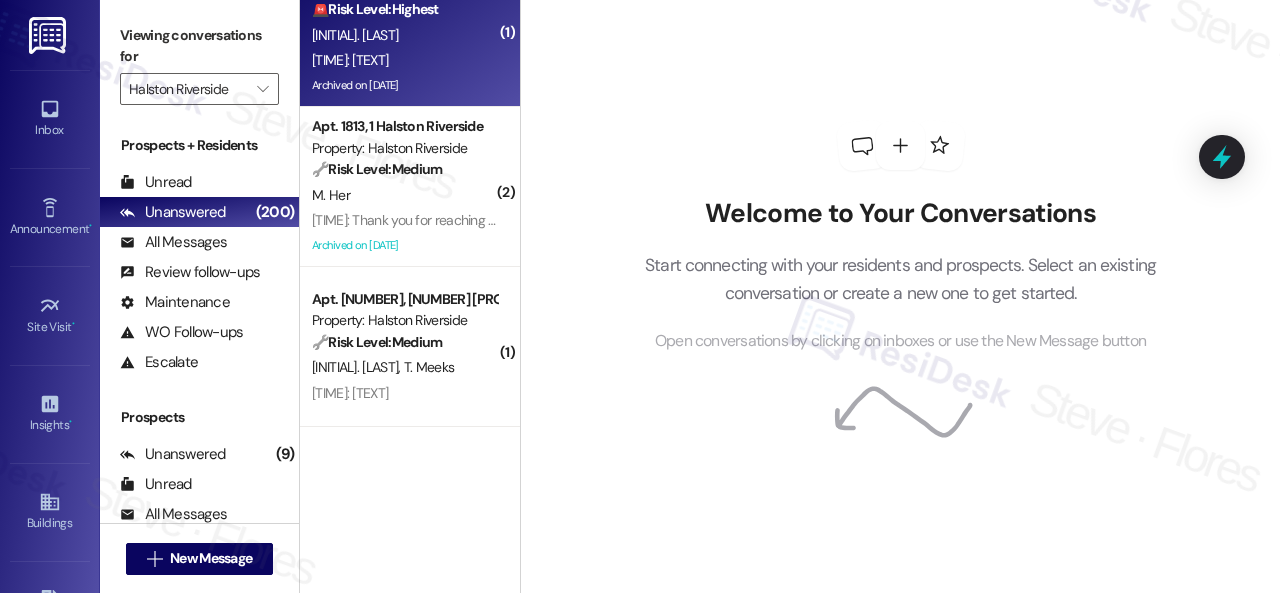 scroll, scrollTop: 0, scrollLeft: 0, axis: both 